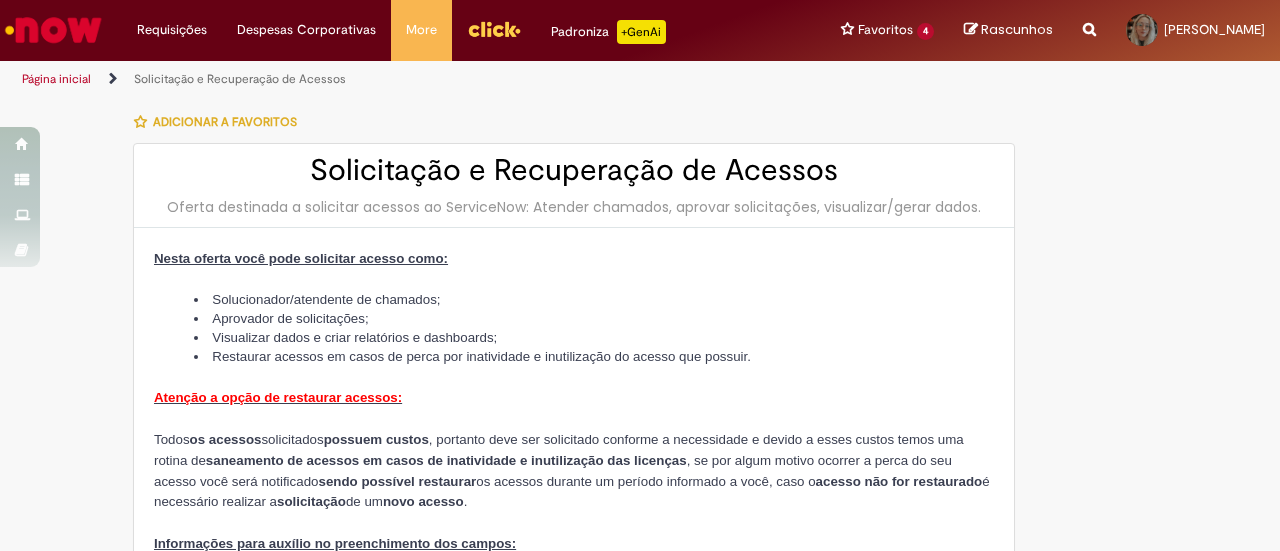 type on "**********" 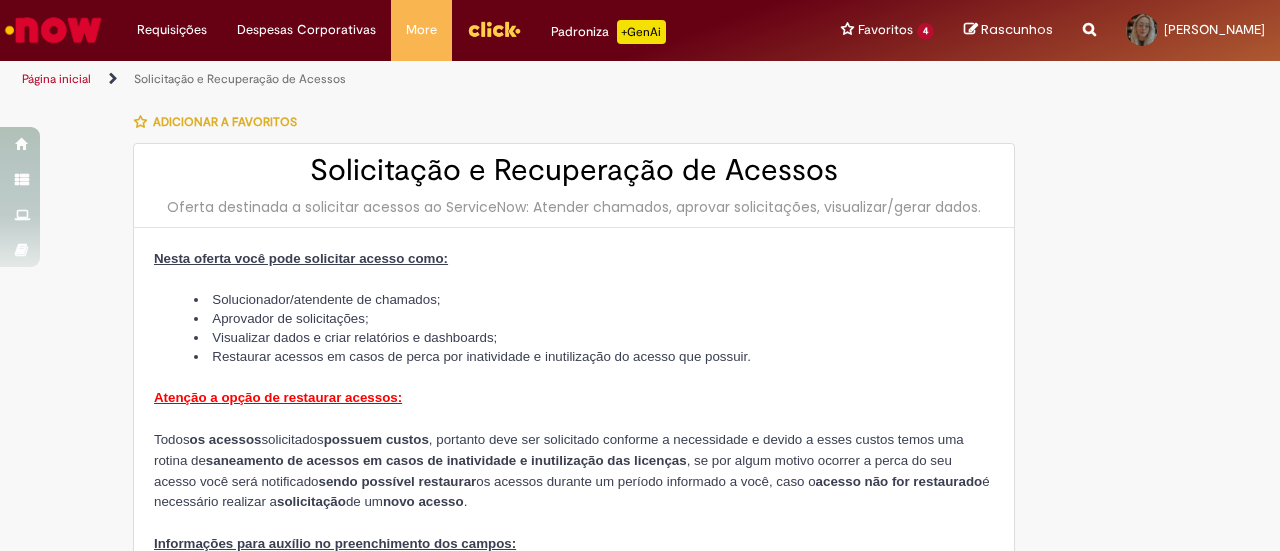 scroll, scrollTop: 0, scrollLeft: 0, axis: both 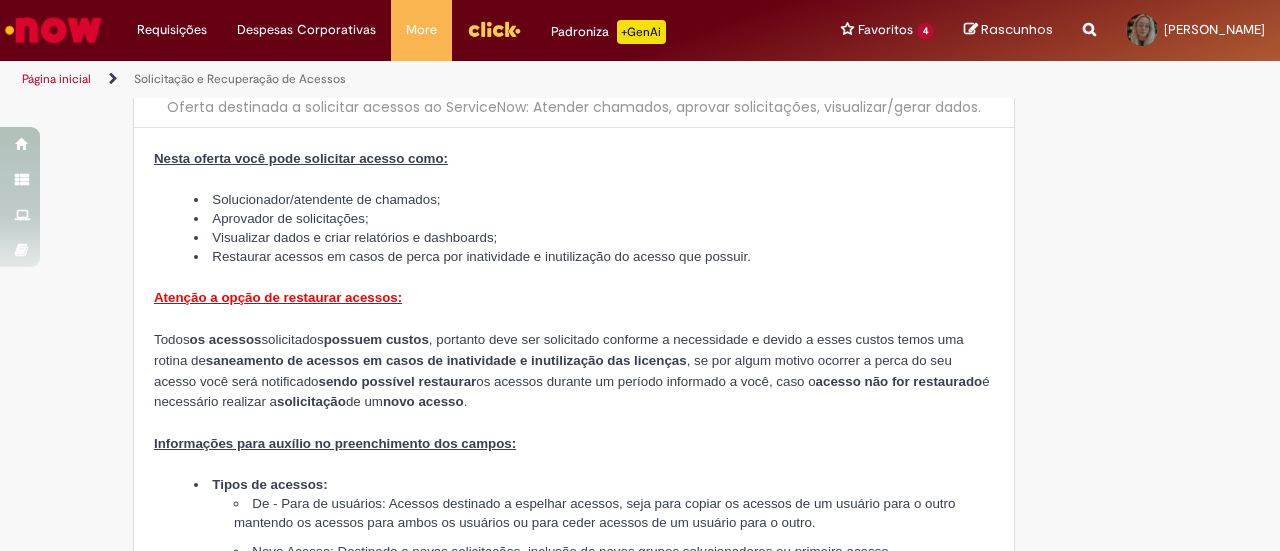 click on "Solucionador/atendente de chamados;" at bounding box center (594, 199) 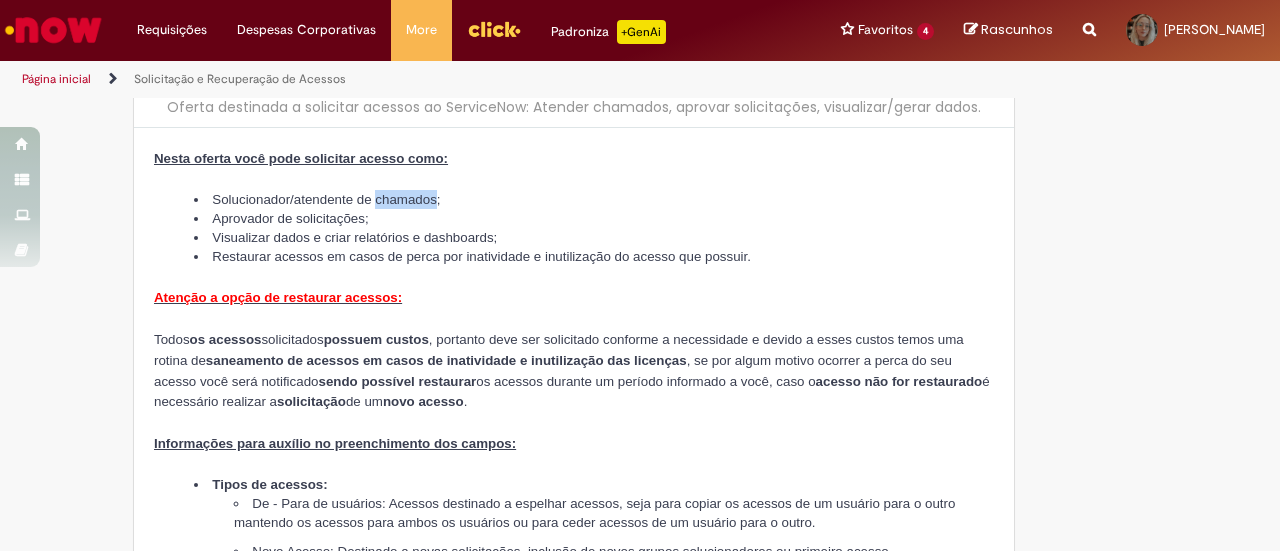 click on "Solucionador/atendente de chamados;" at bounding box center (594, 199) 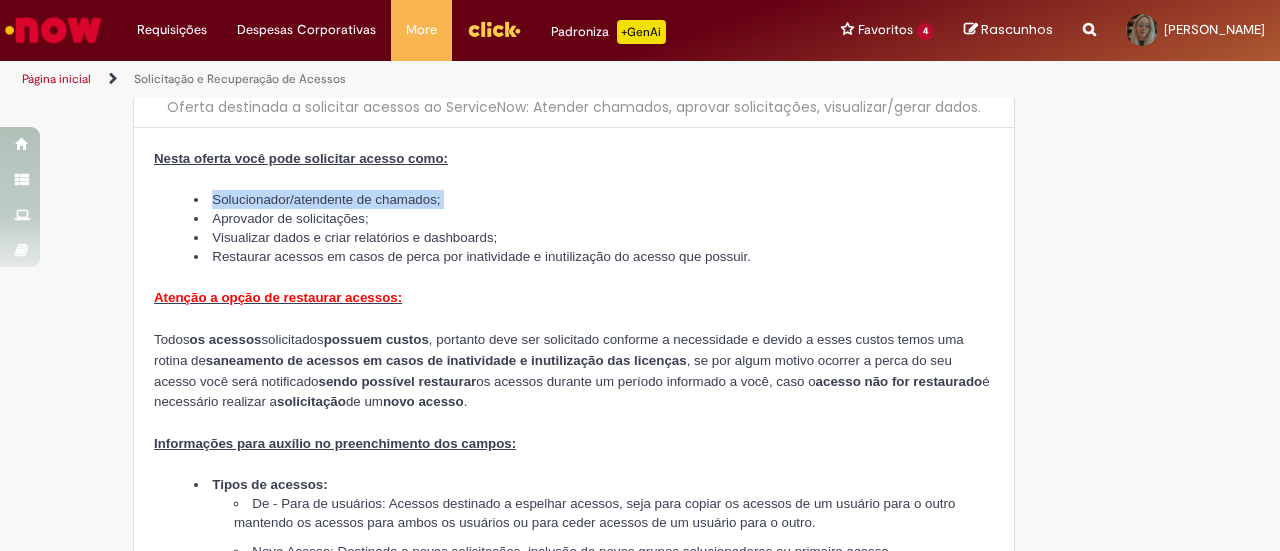click on "Solucionador/atendente de chamados;" at bounding box center [594, 199] 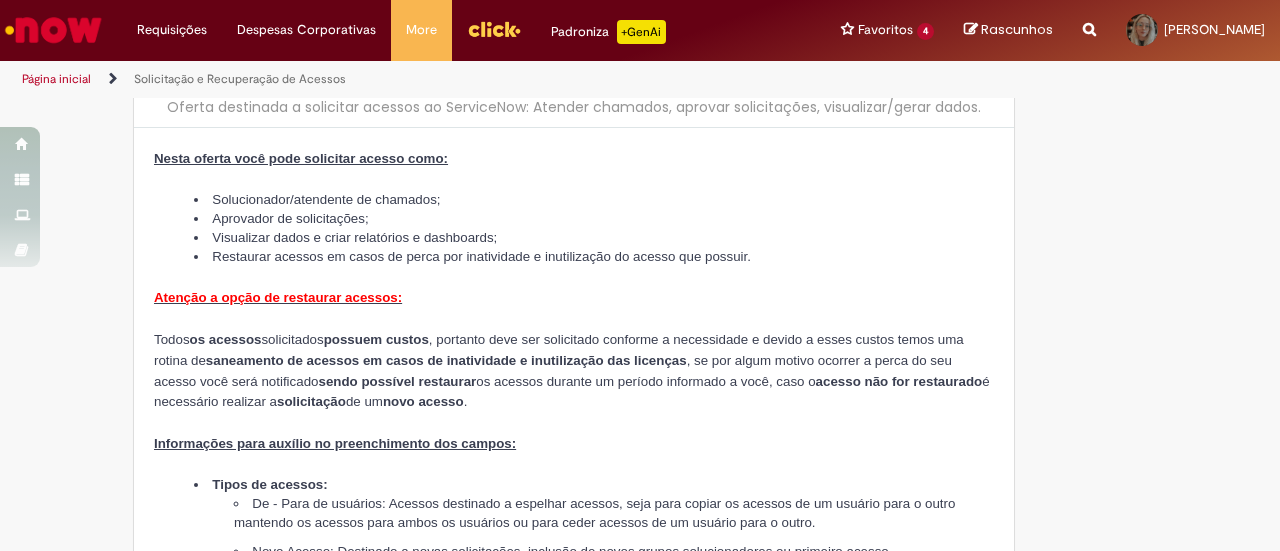 click at bounding box center (574, 318) 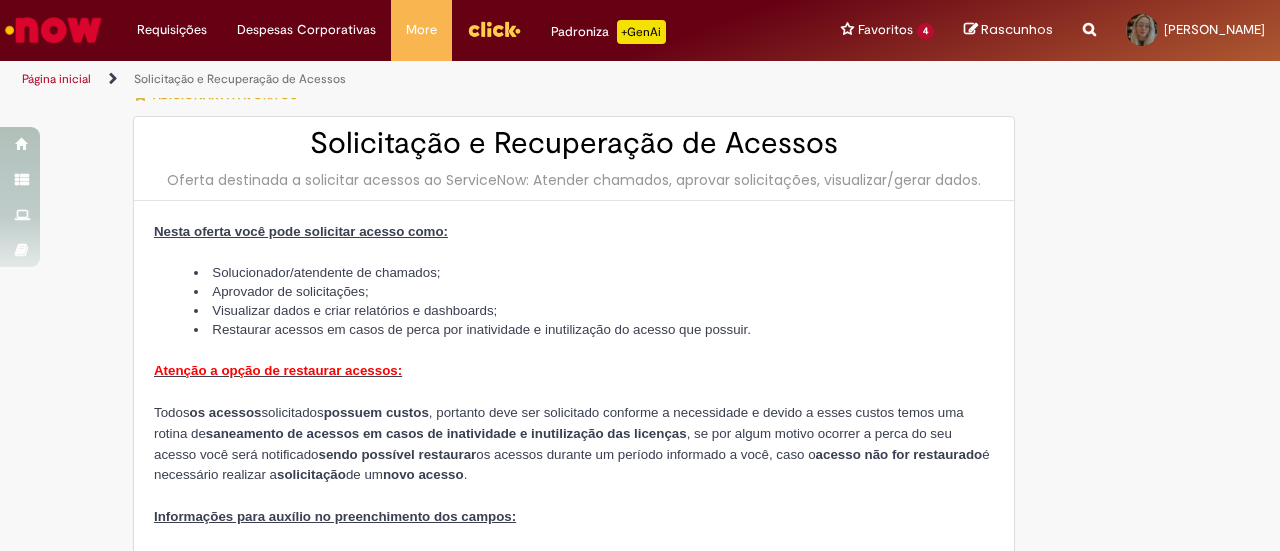 scroll, scrollTop: 0, scrollLeft: 0, axis: both 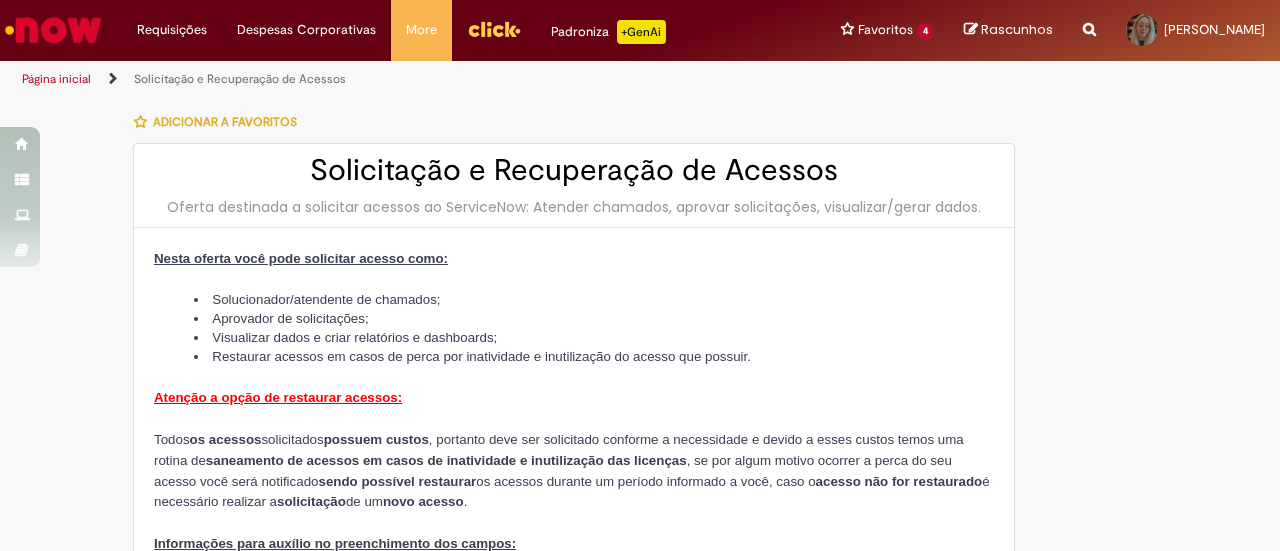 click on "Solucionador/atendente de chamados;" at bounding box center [594, 299] 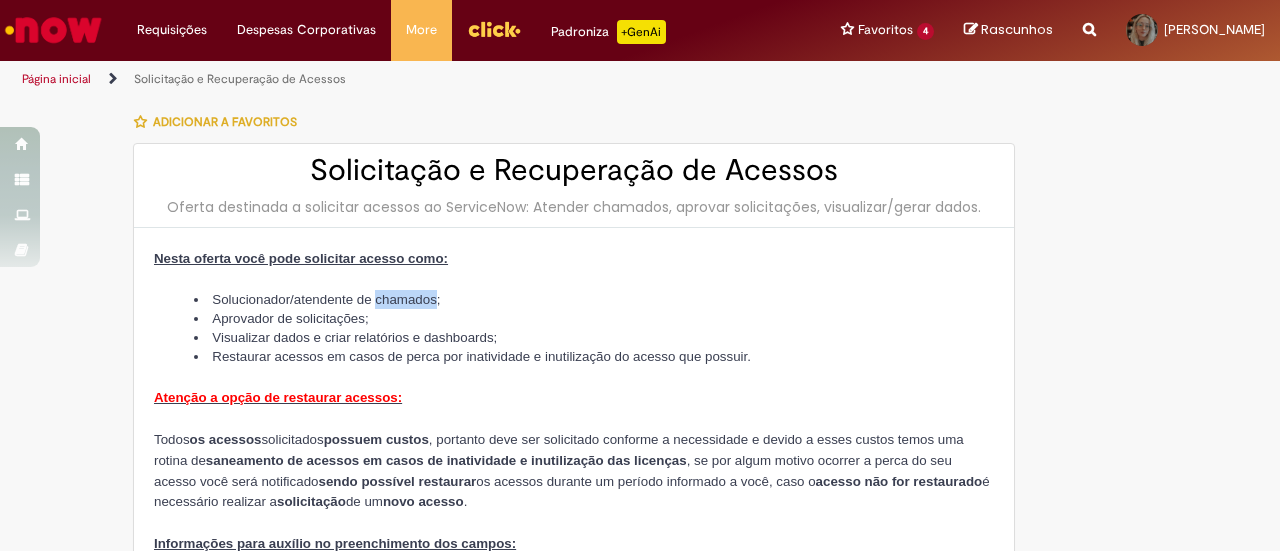 click on "Solucionador/atendente de chamados;" at bounding box center [594, 299] 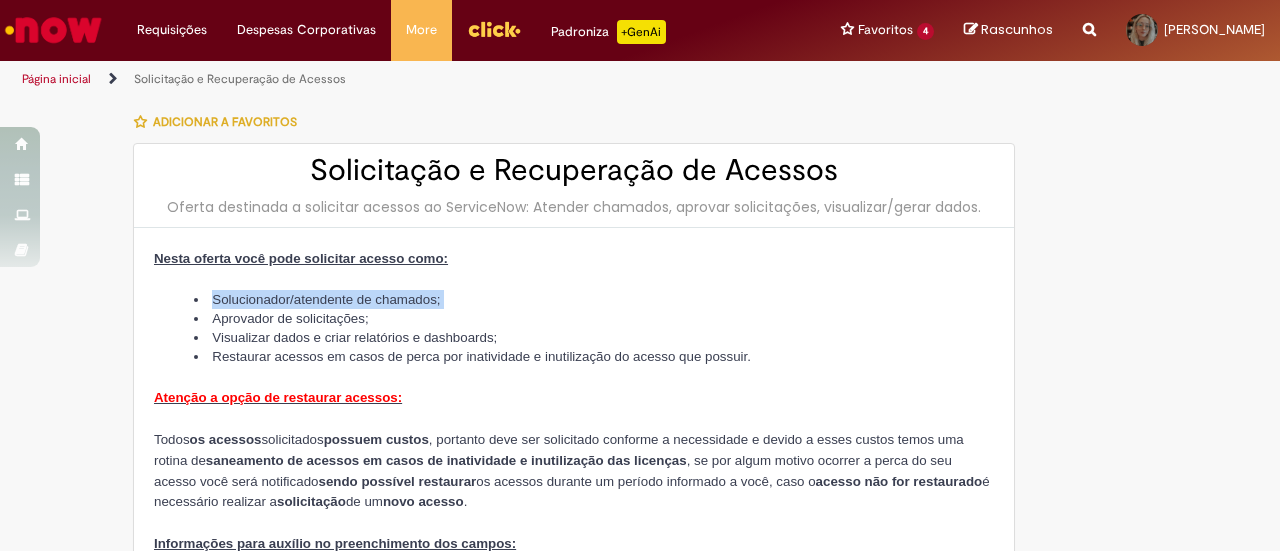 click on "Solucionador/atendente de chamados;" at bounding box center [594, 299] 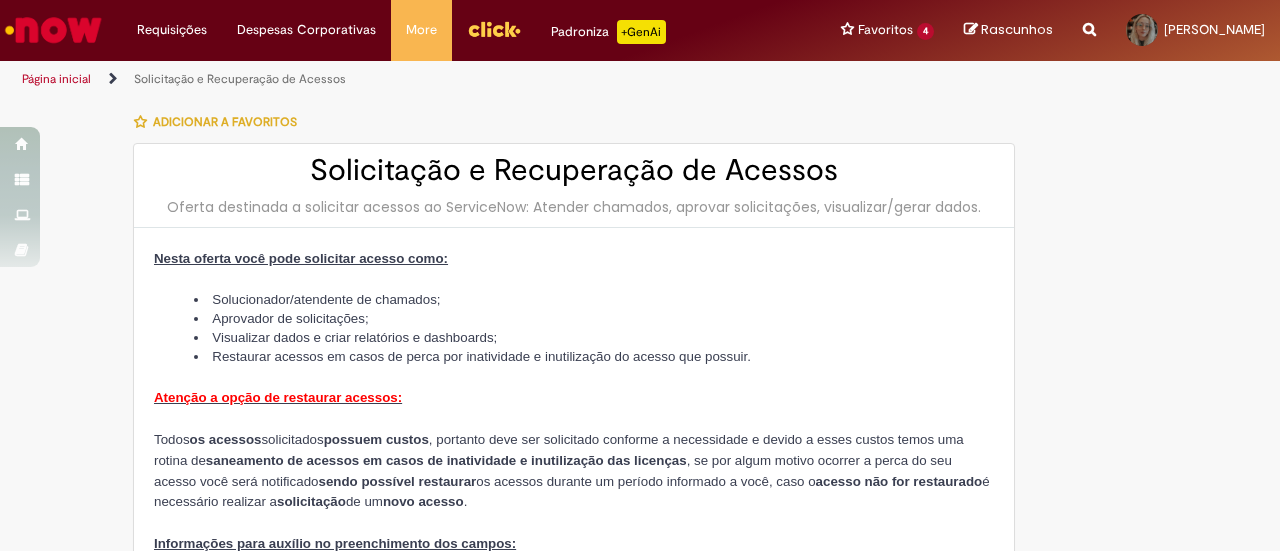 click on "Aprovador de solicitações;" at bounding box center (594, 318) 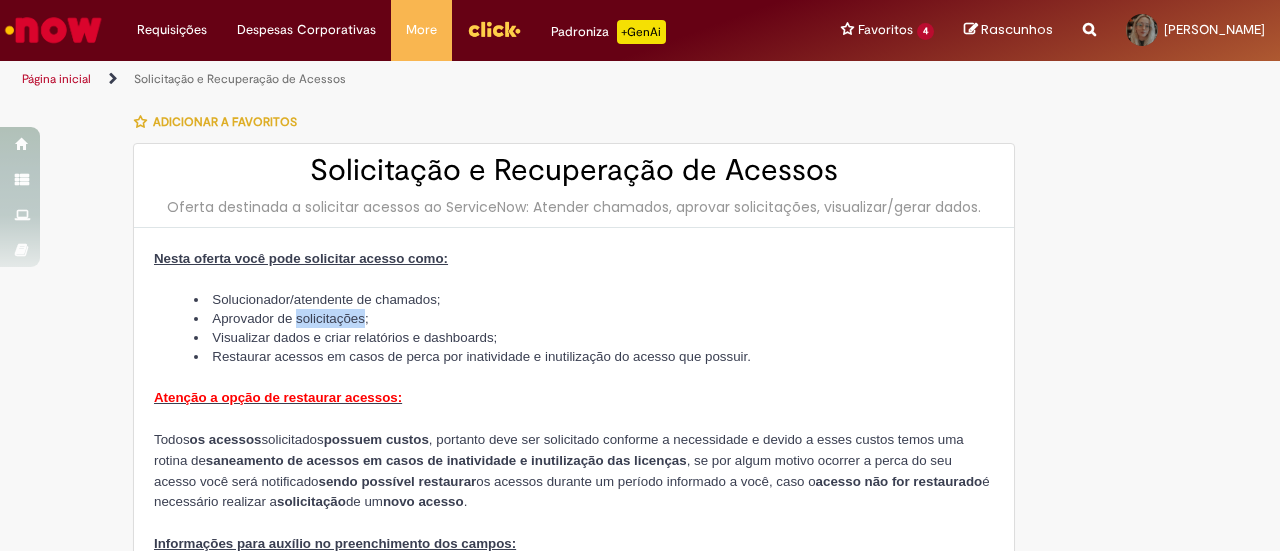 click on "Aprovador de solicitações;" at bounding box center (594, 318) 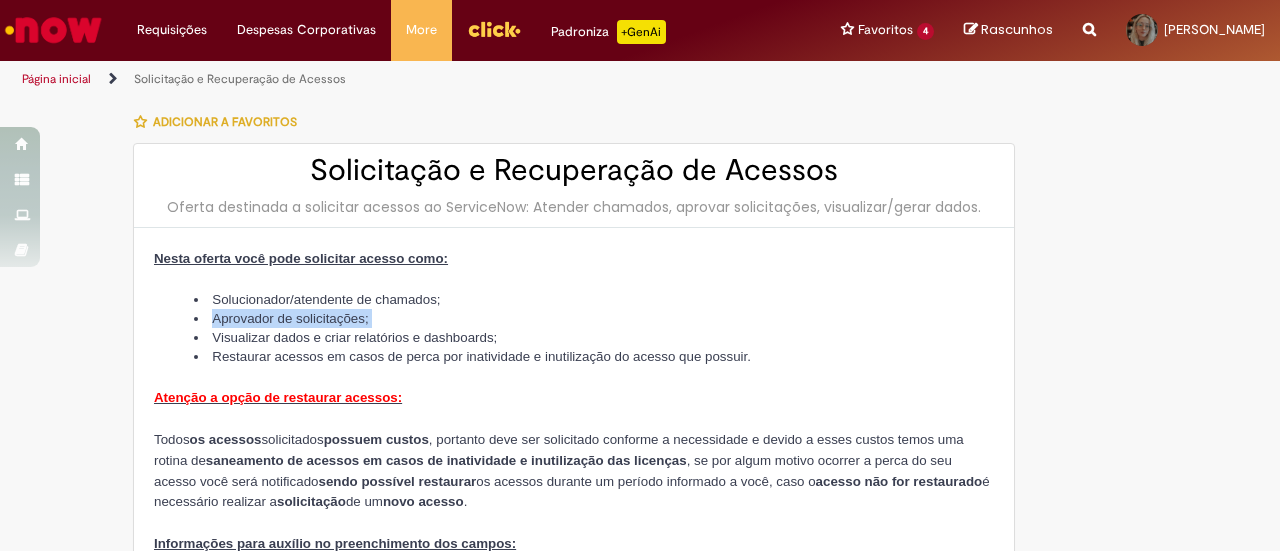 click on "Aprovador de solicitações;" at bounding box center (594, 318) 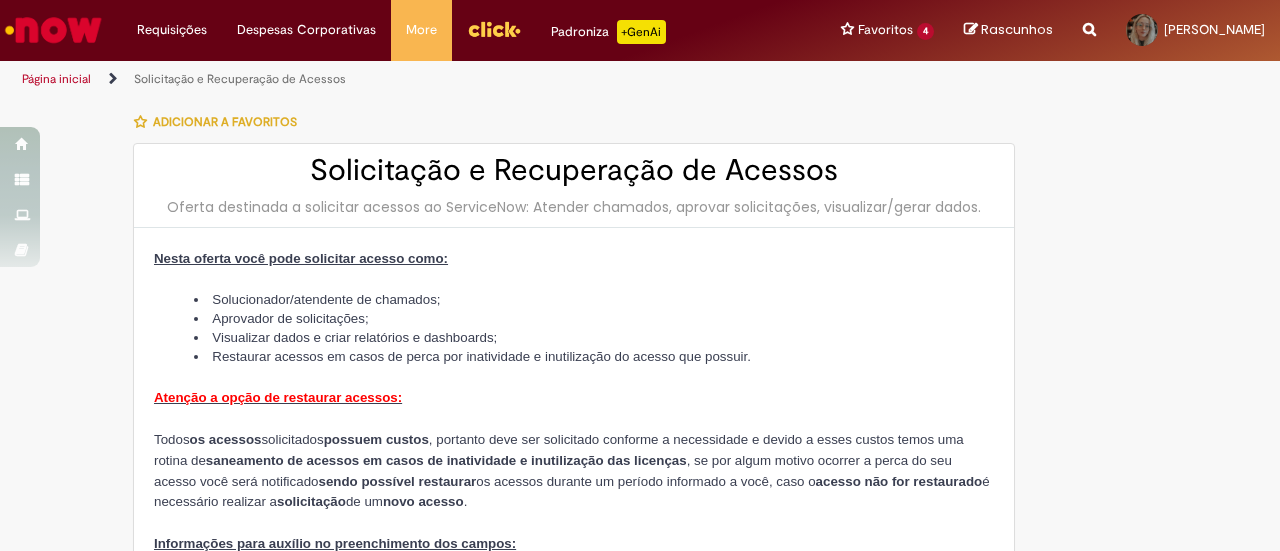 click on "Visualizar dados e criar relatórios e dashboards;" at bounding box center [594, 337] 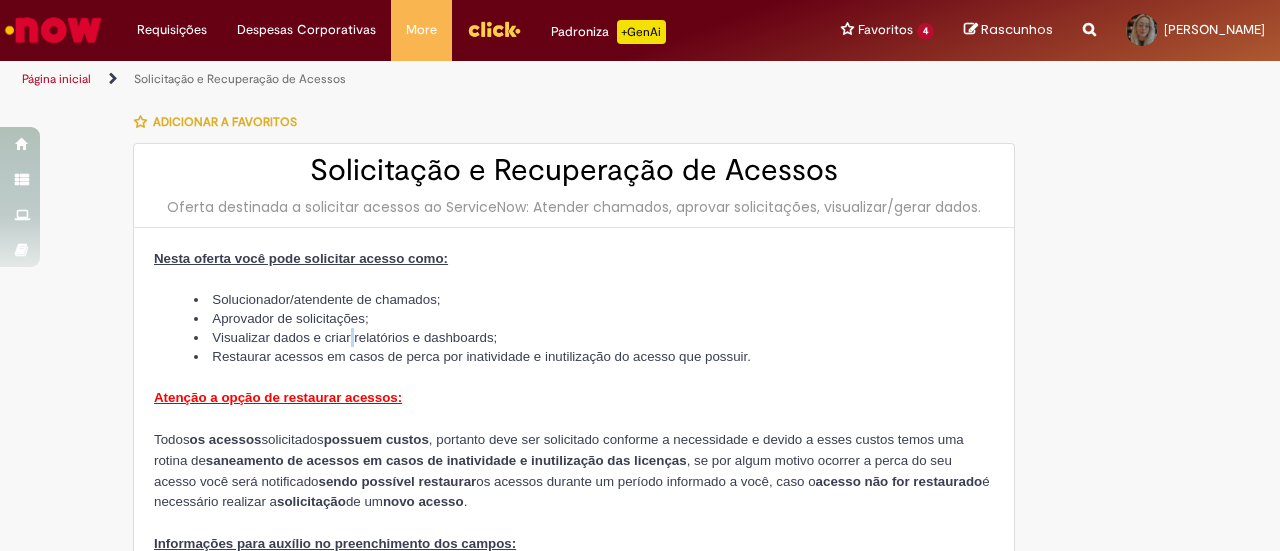 click on "Visualizar dados e criar relatórios e dashboards;" at bounding box center [594, 337] 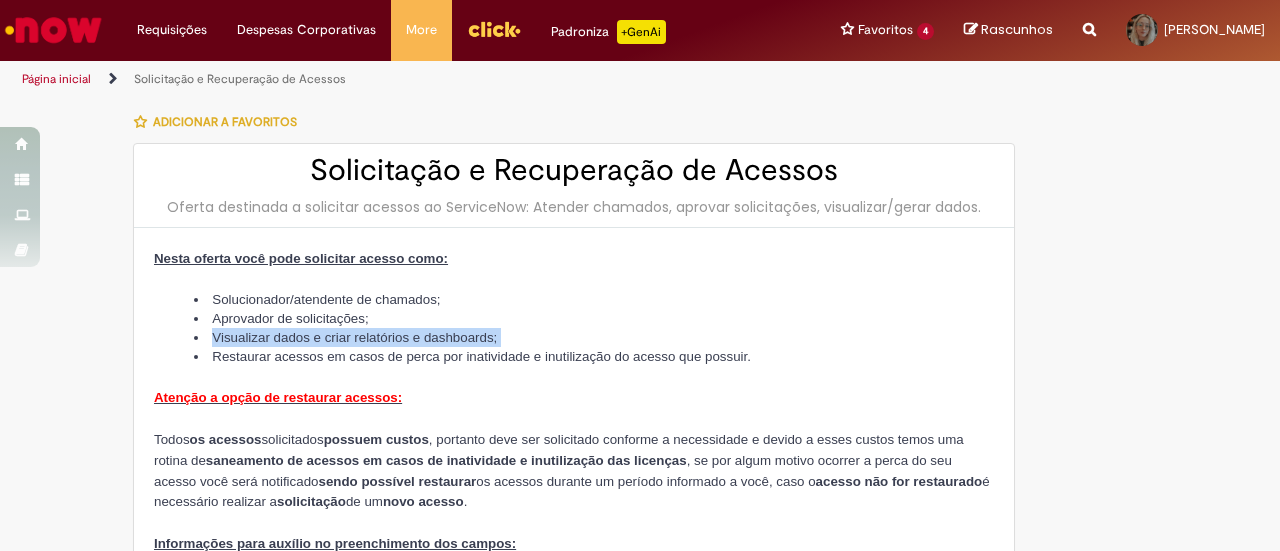 click on "Visualizar dados e criar relatórios e dashboards;" at bounding box center (594, 337) 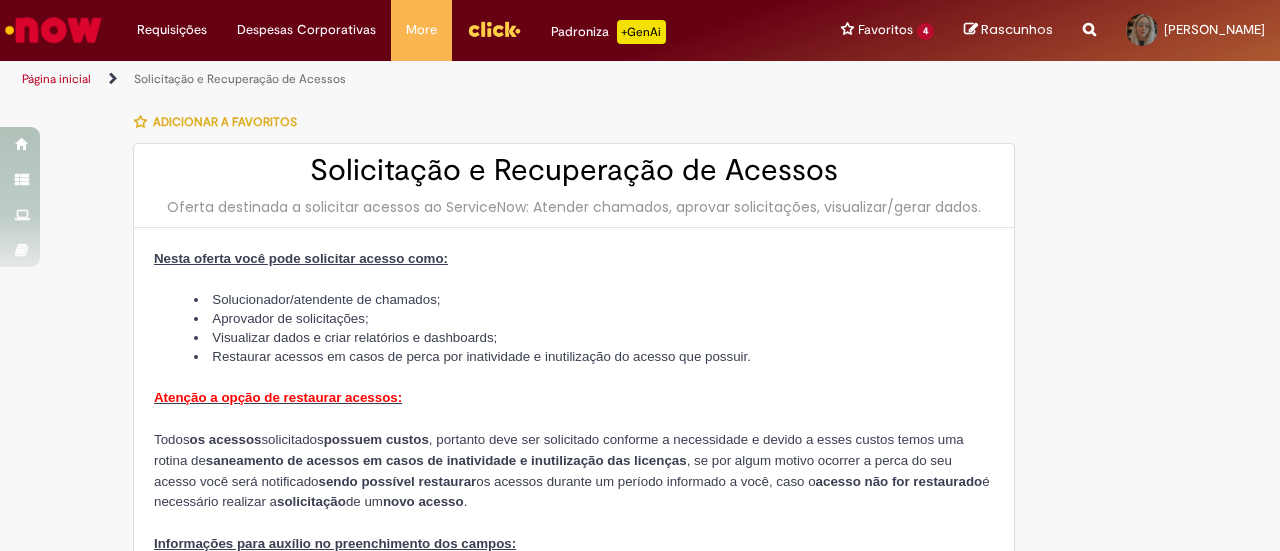 click on "Todos  os acessos  solicitados  possuem custos , portanto deve ser solicitado conforme a necessidade e devido a esses custos temos uma rotina de  saneamento de acessos   em casos de inatividade e inutilização das licenças , se por algum motivo ocorrer a perca do seu acesso você será notificado  sendo possível restaurar  os acessos durante um período informado a você, caso o  acesso não for restaurado  é necessário realizar a  solicitação  de um  novo acesso ." at bounding box center (572, 471) 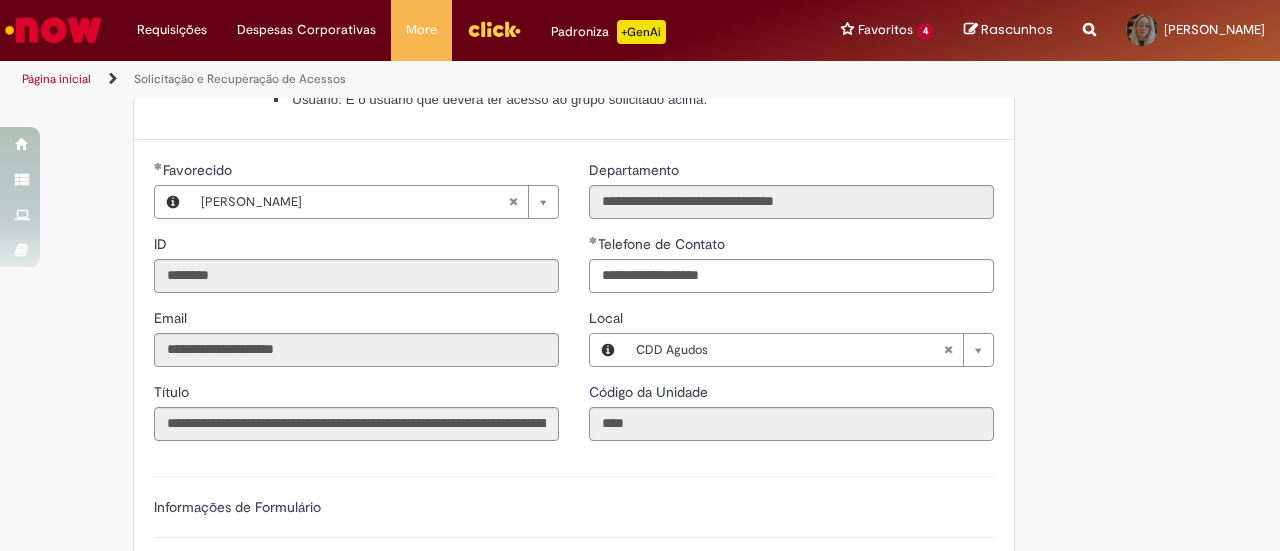 scroll, scrollTop: 1000, scrollLeft: 0, axis: vertical 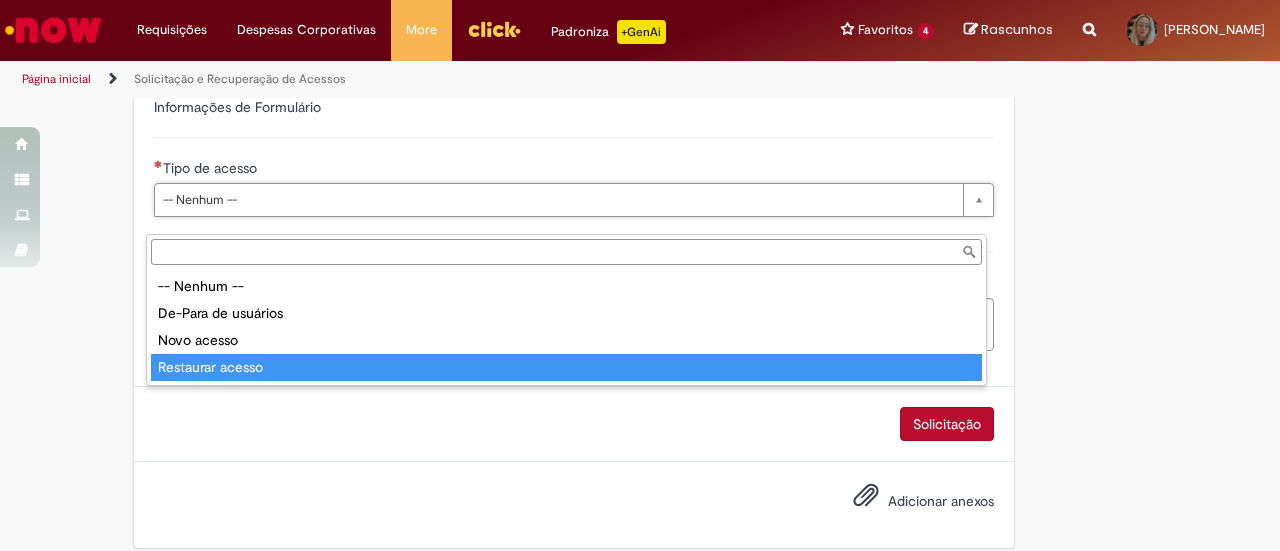 type on "**********" 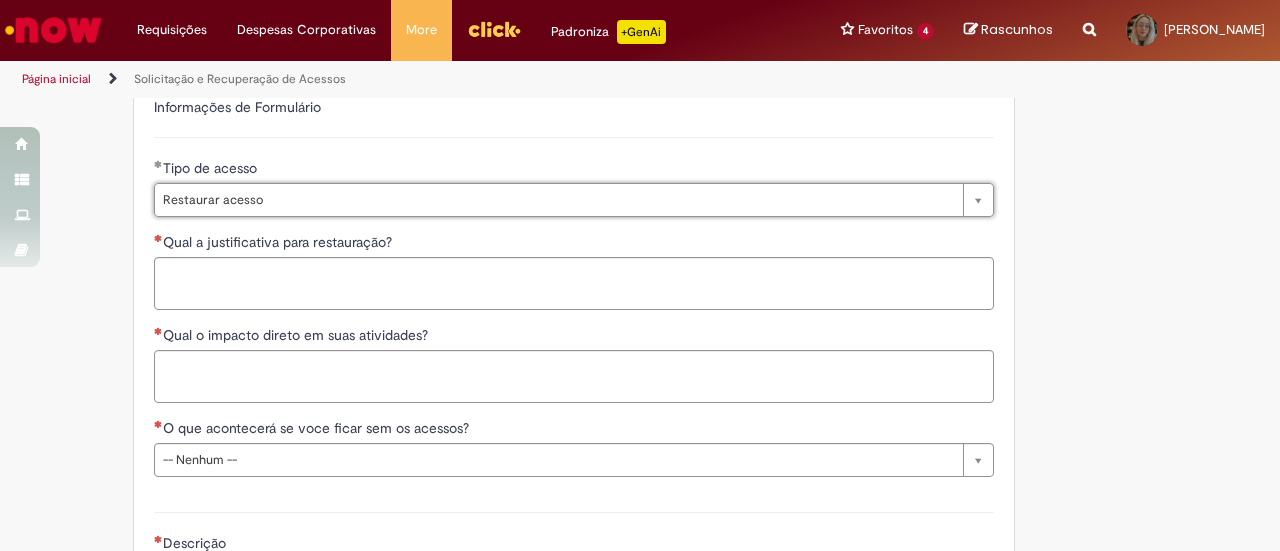 click on "Qual a justificativa para restauração?" at bounding box center (574, 244) 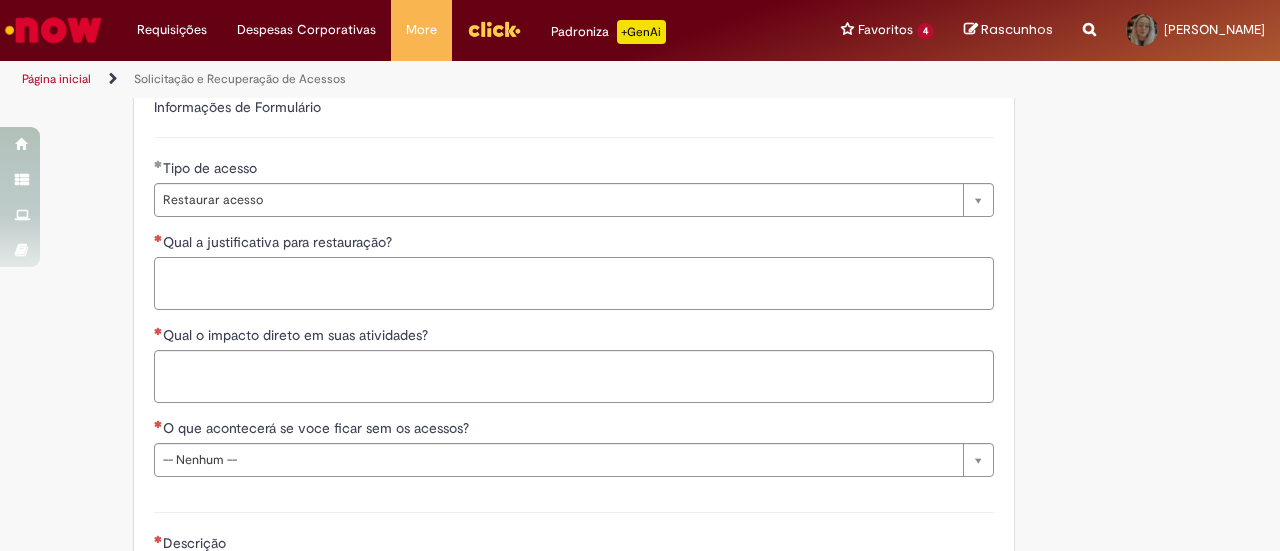 click on "Qual a justificativa para restauração?" at bounding box center (574, 283) 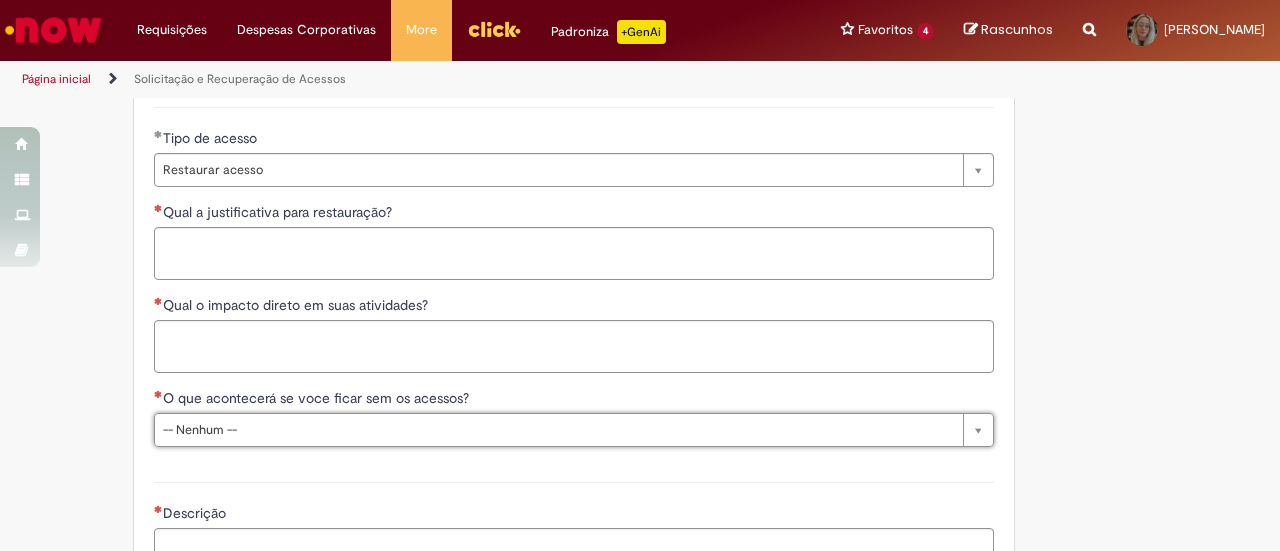 scroll, scrollTop: 1298, scrollLeft: 0, axis: vertical 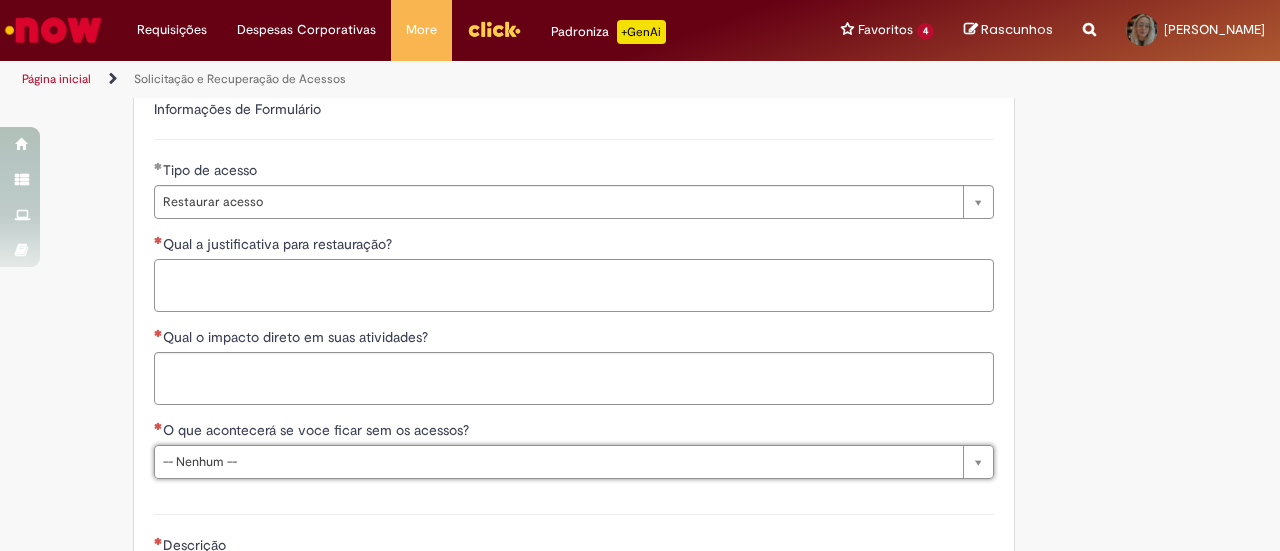 click on "Qual a justificativa para restauração?" at bounding box center (574, 285) 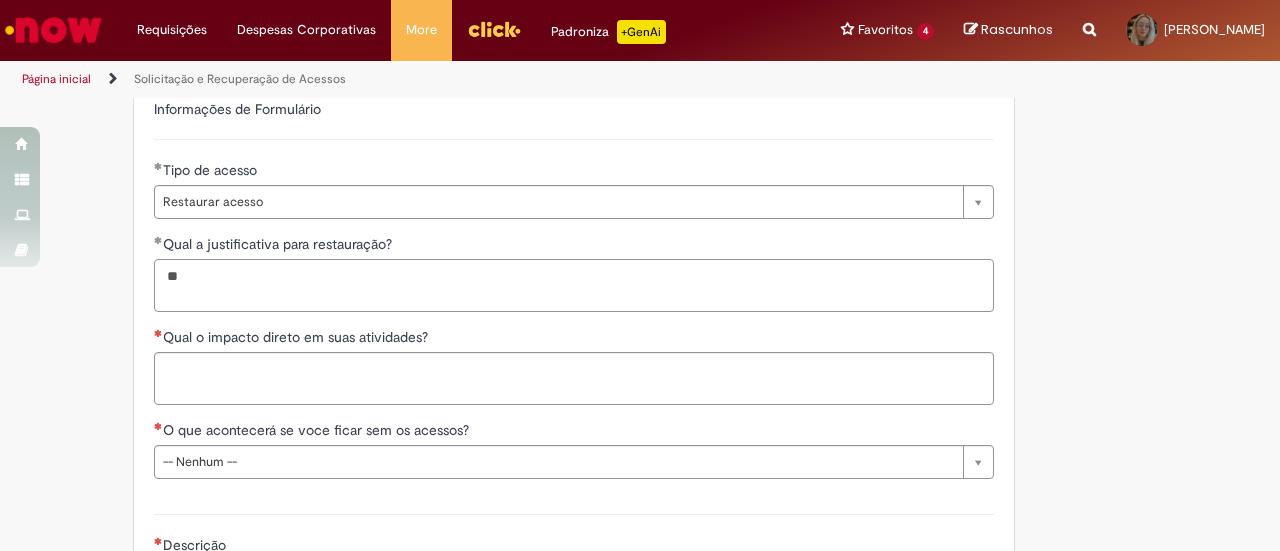 type on "*" 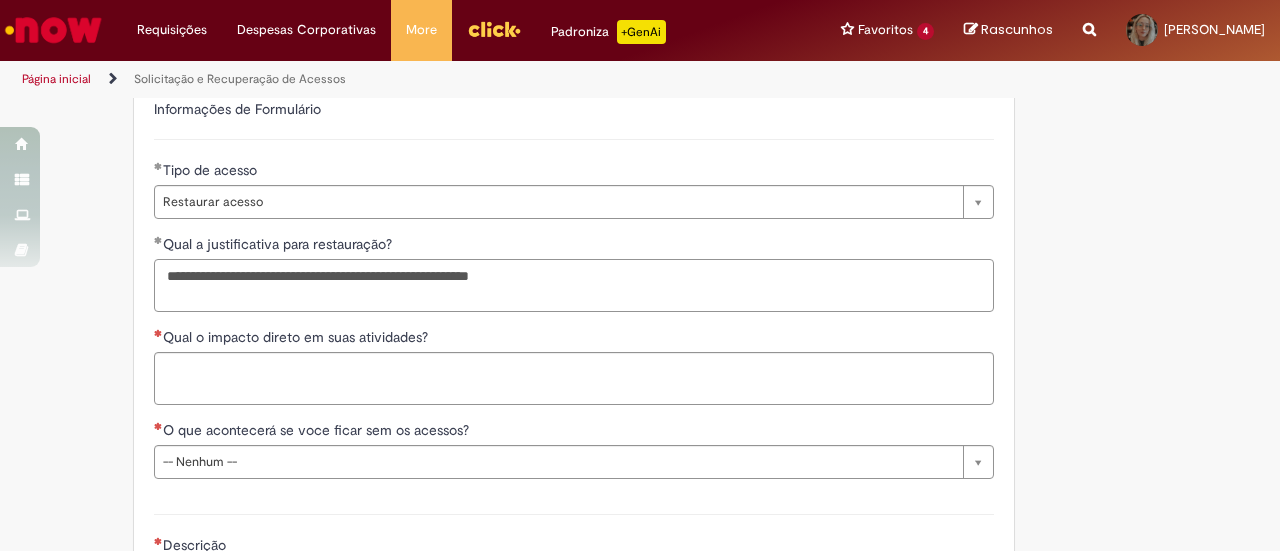 click on "**********" at bounding box center [574, 285] 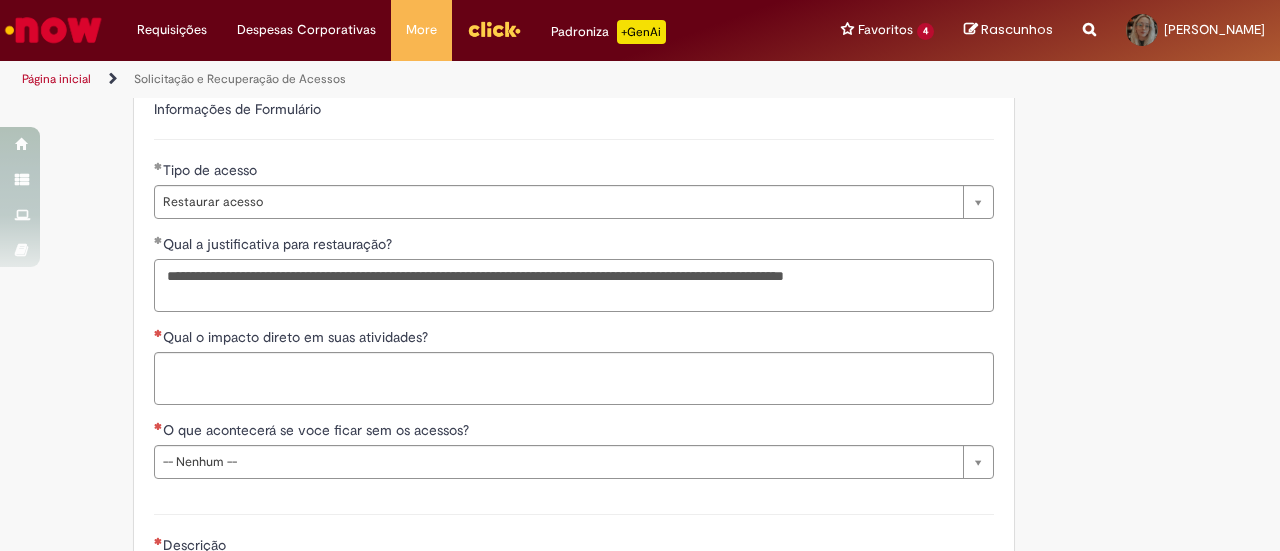 click on "**********" at bounding box center (574, 285) 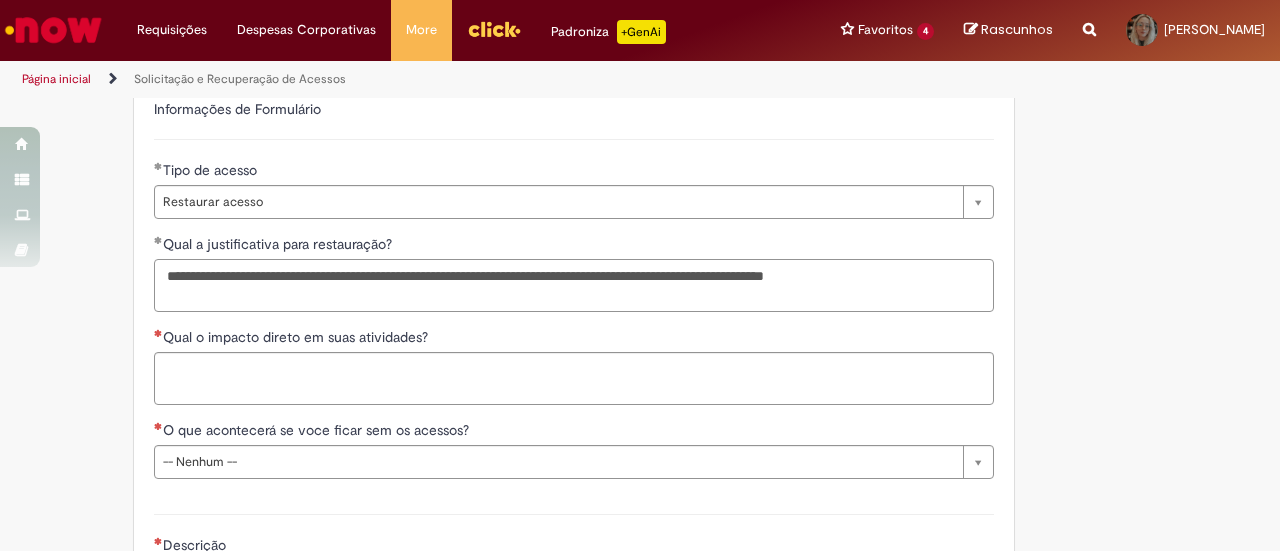 click on "**********" at bounding box center [574, 285] 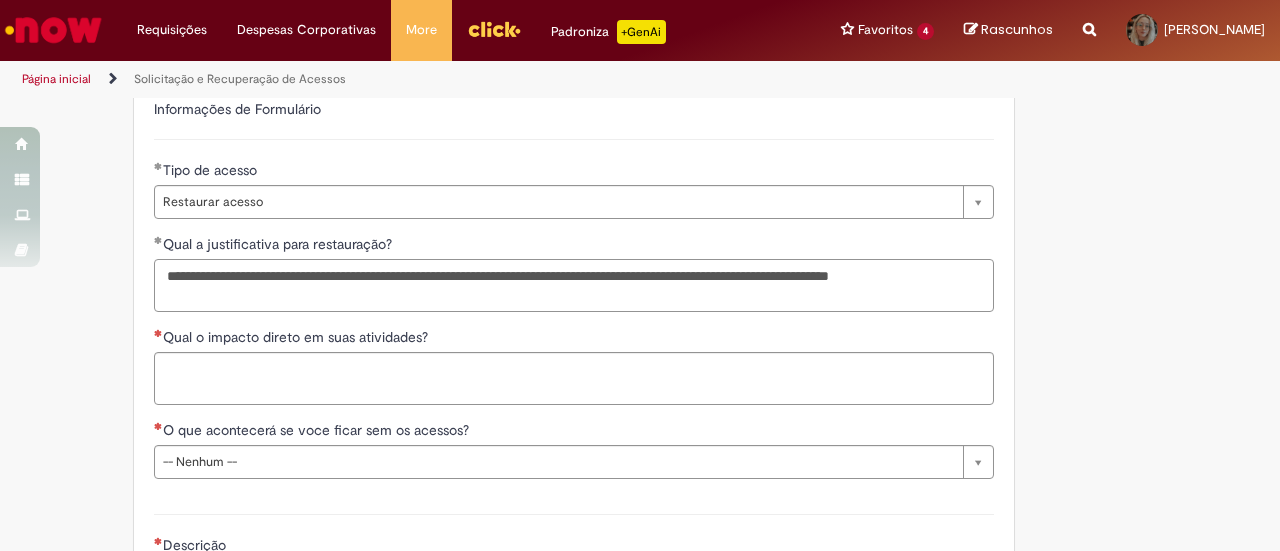click on "**********" at bounding box center (574, 285) 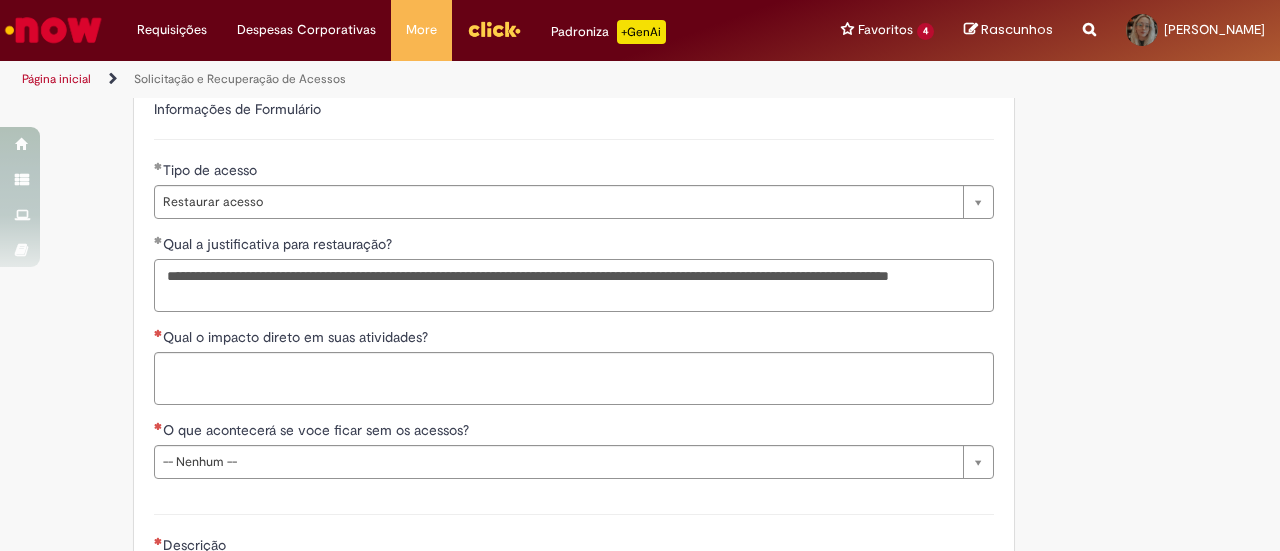 click on "**********" at bounding box center [574, 285] 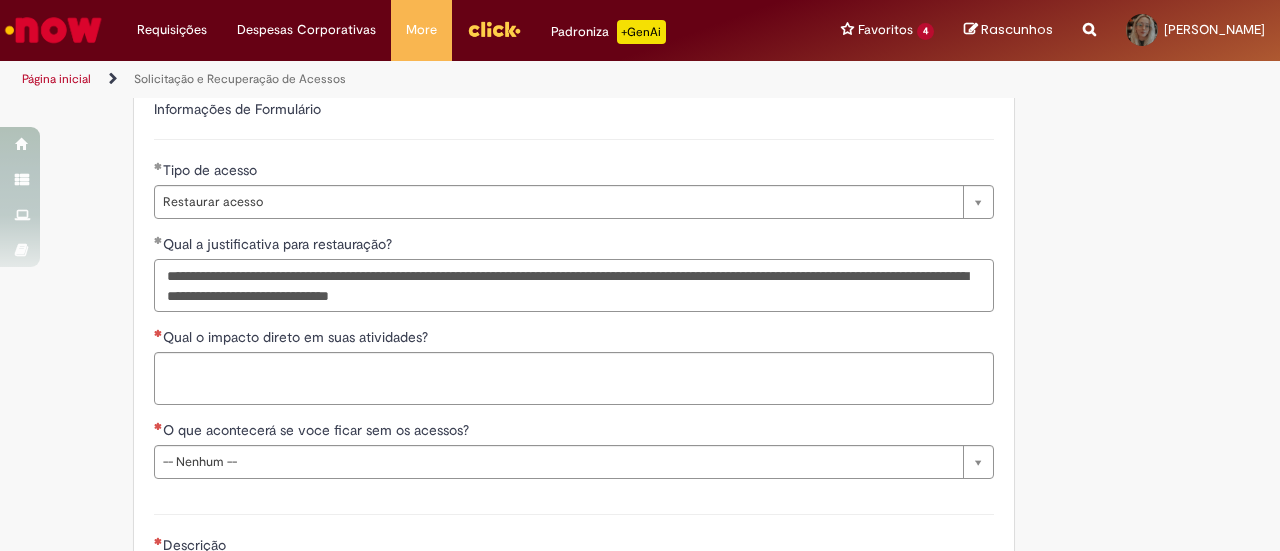 click on "**********" at bounding box center (574, 285) 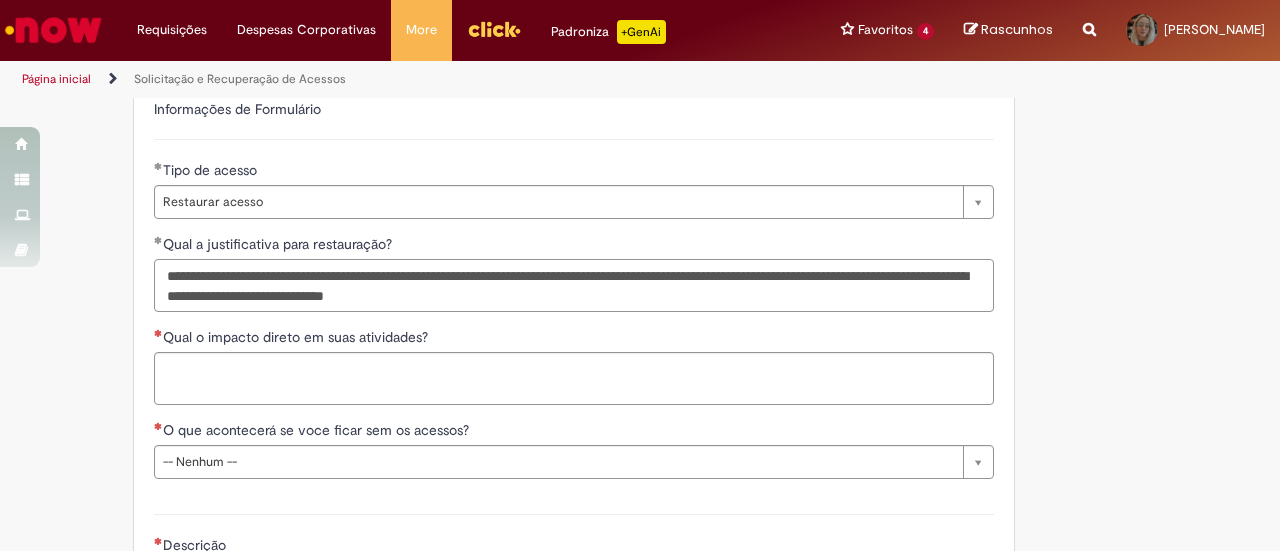 type on "**********" 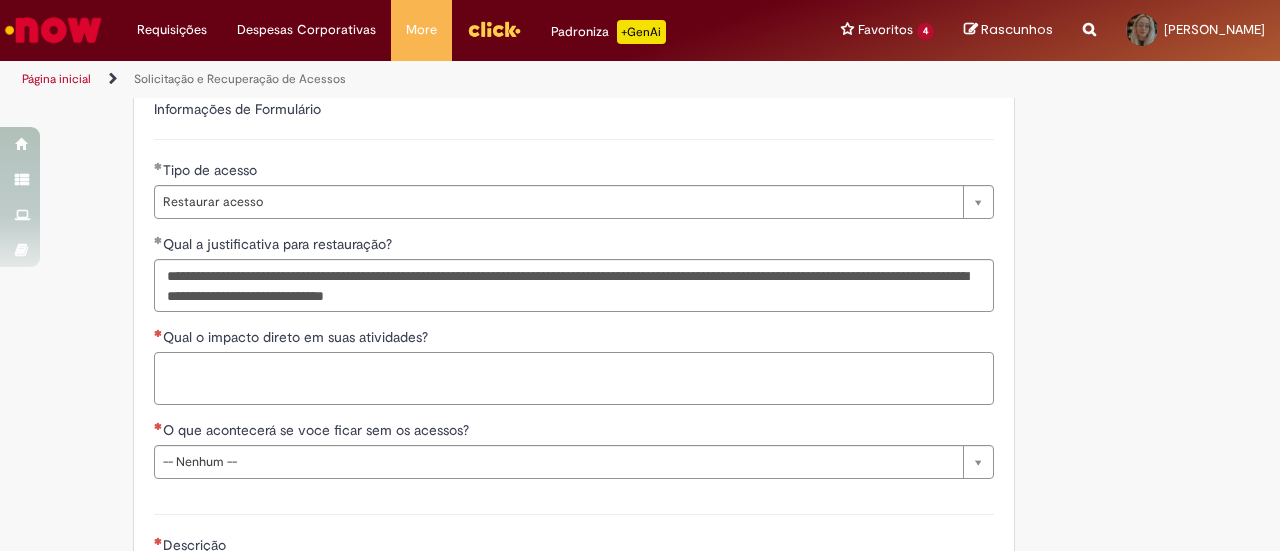 click on "Qual o impacto direto em suas atividades?" at bounding box center (574, 378) 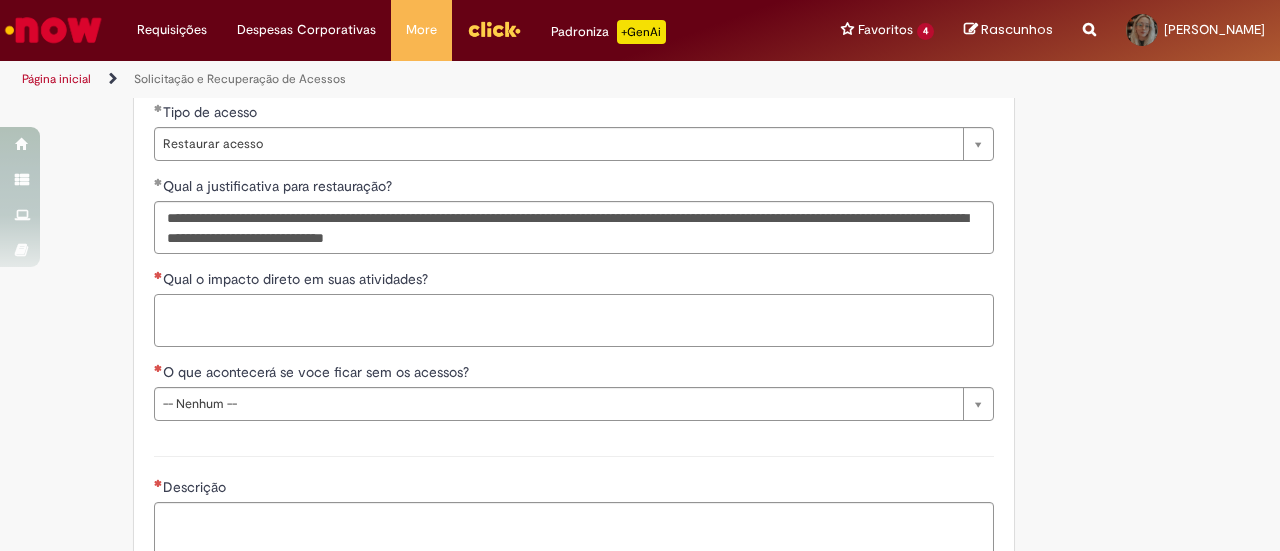 scroll, scrollTop: 1398, scrollLeft: 0, axis: vertical 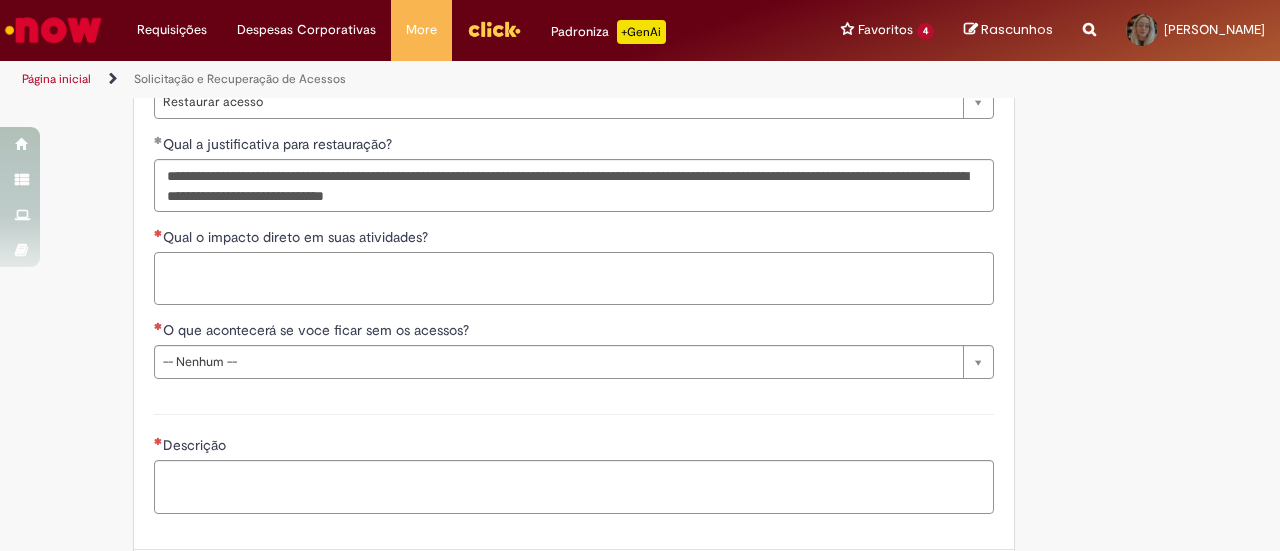 click on "Qual o impacto direto em suas atividades?" at bounding box center (574, 278) 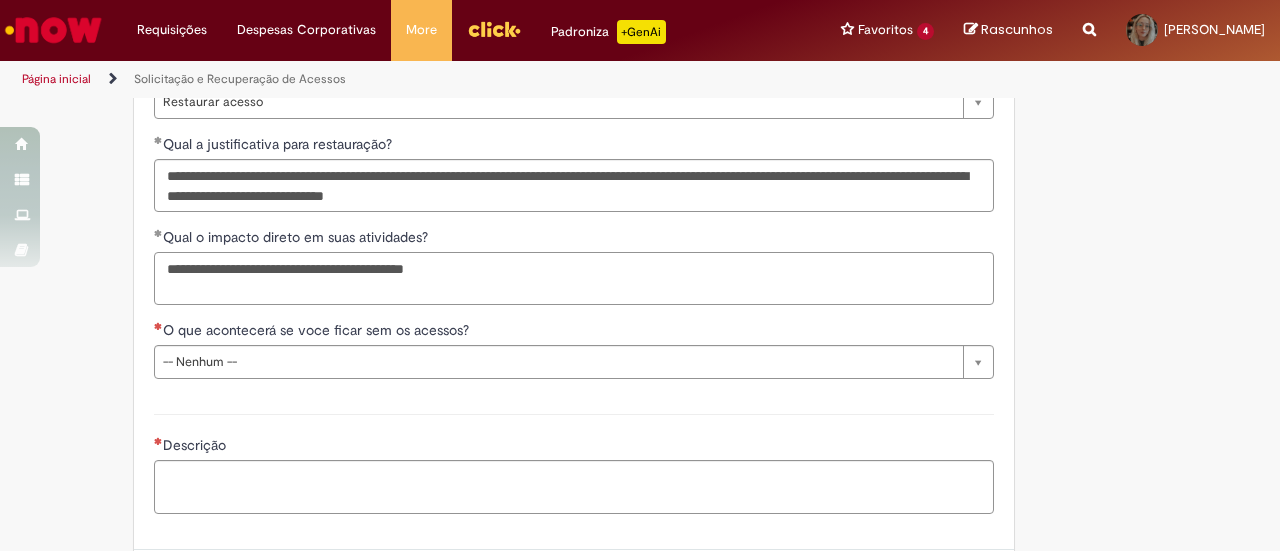 type on "**********" 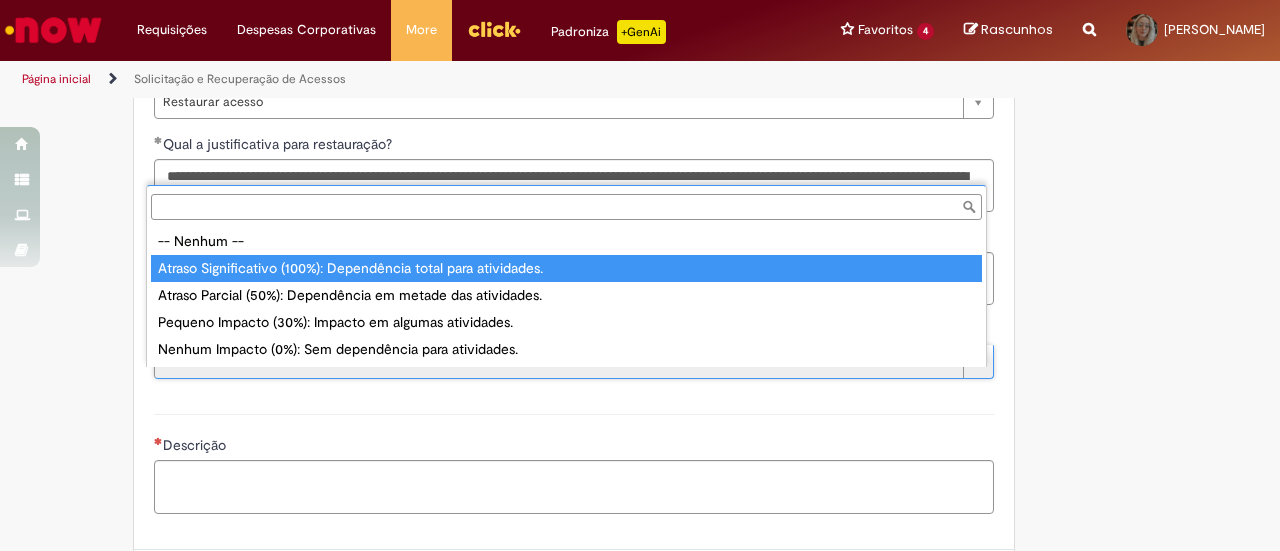 type on "**********" 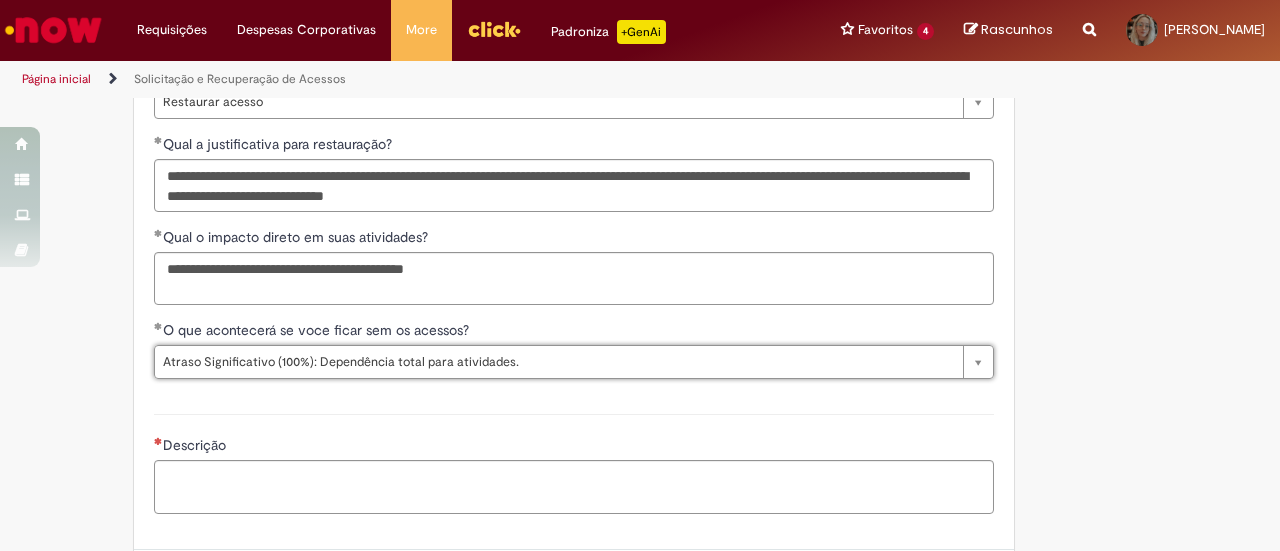 click on "Descrição" at bounding box center [574, 461] 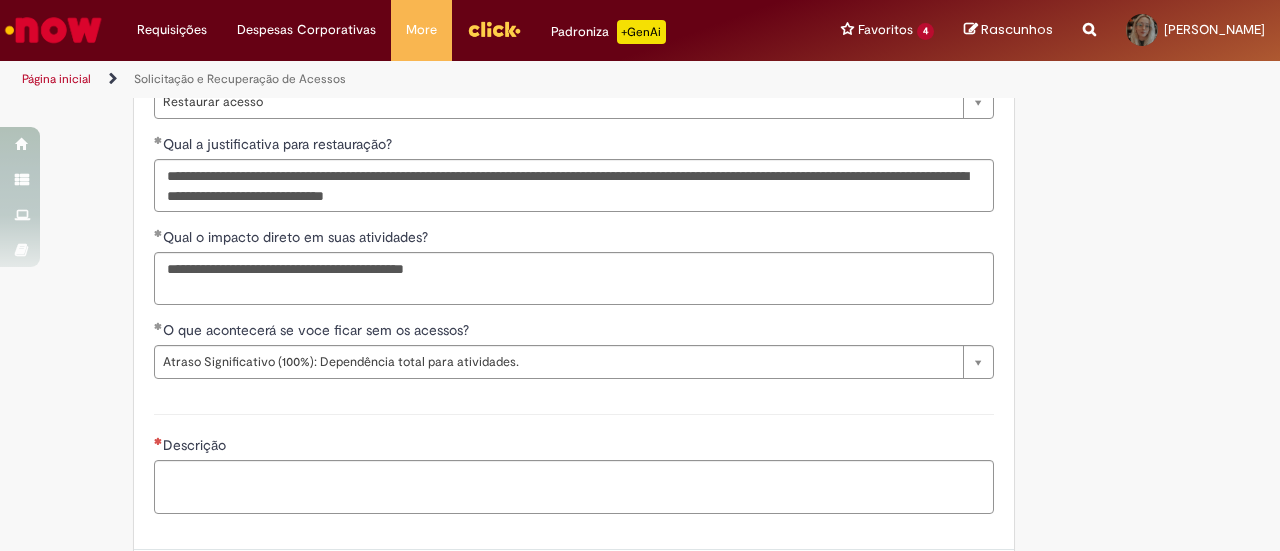 scroll, scrollTop: 1498, scrollLeft: 0, axis: vertical 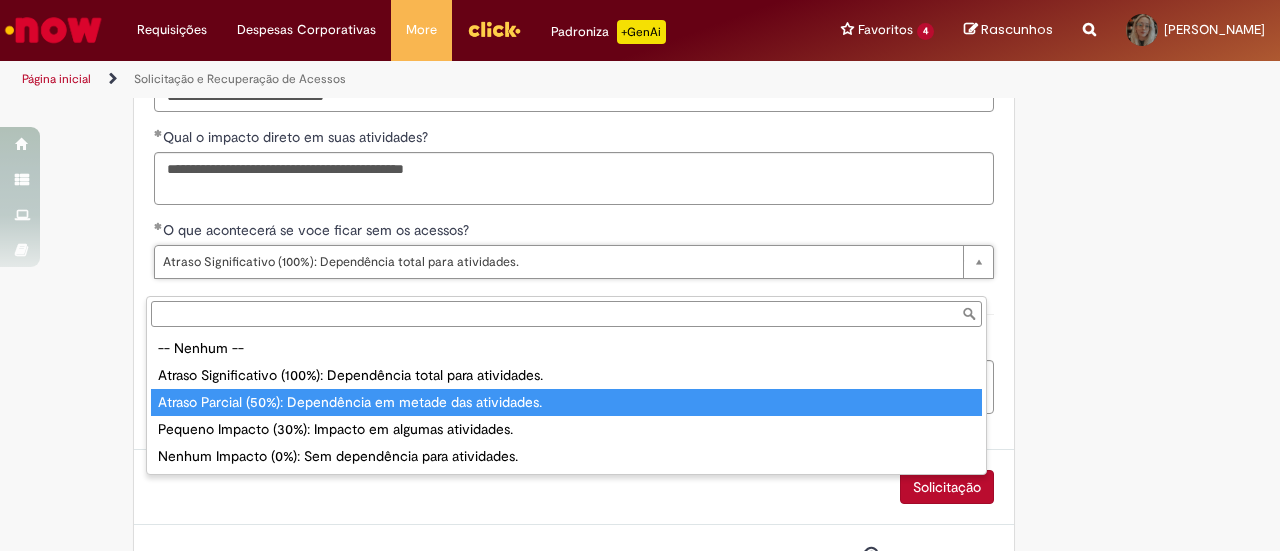 type on "**********" 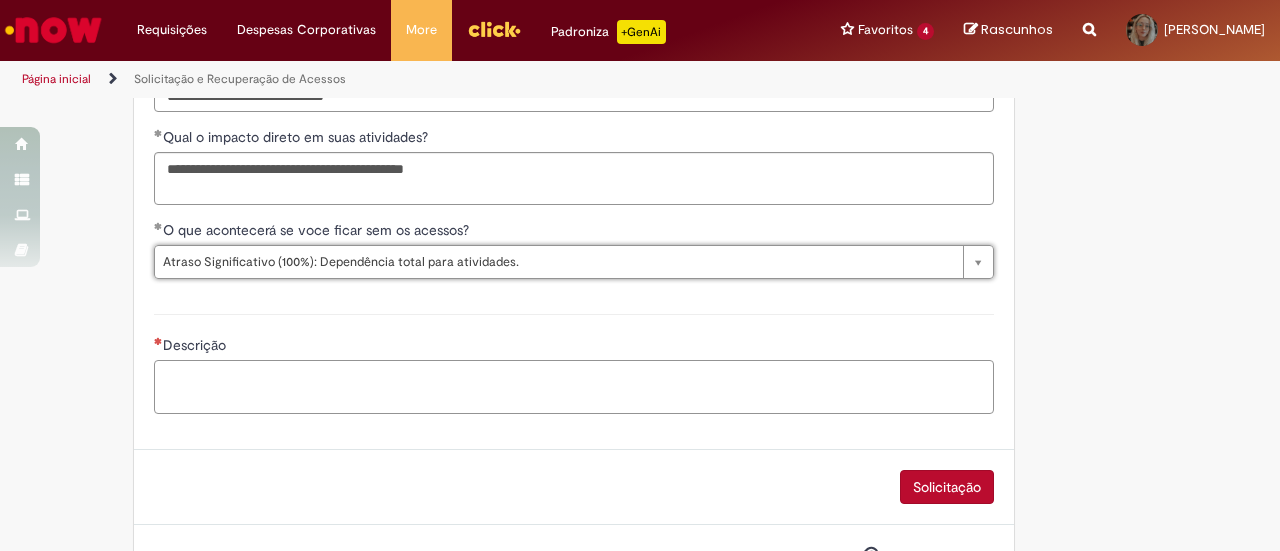 click on "Descrição" at bounding box center [574, 386] 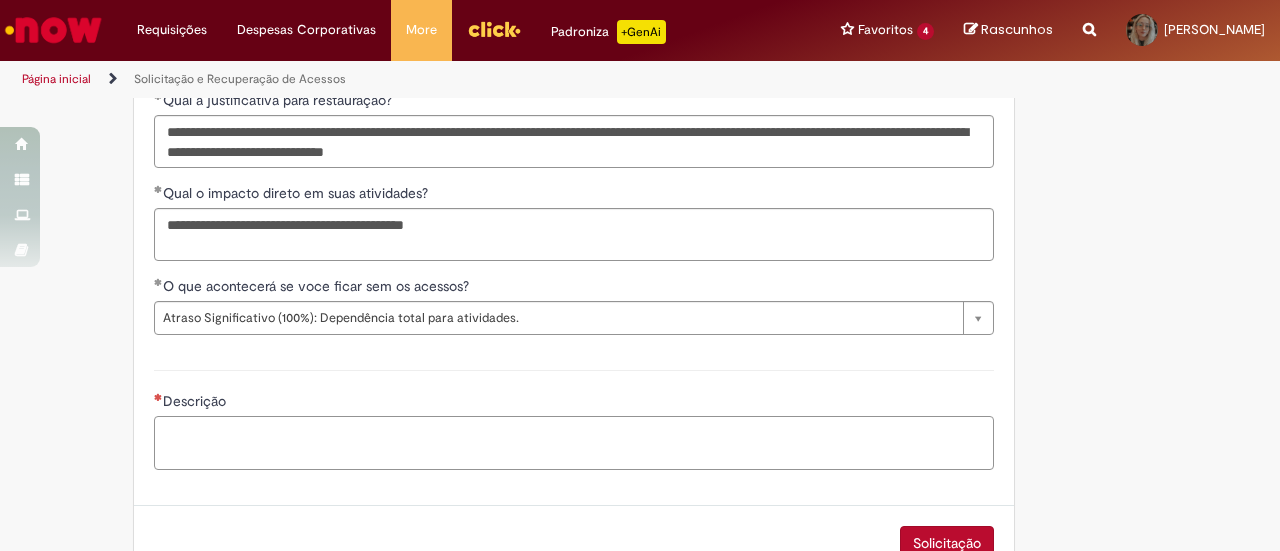scroll, scrollTop: 1398, scrollLeft: 0, axis: vertical 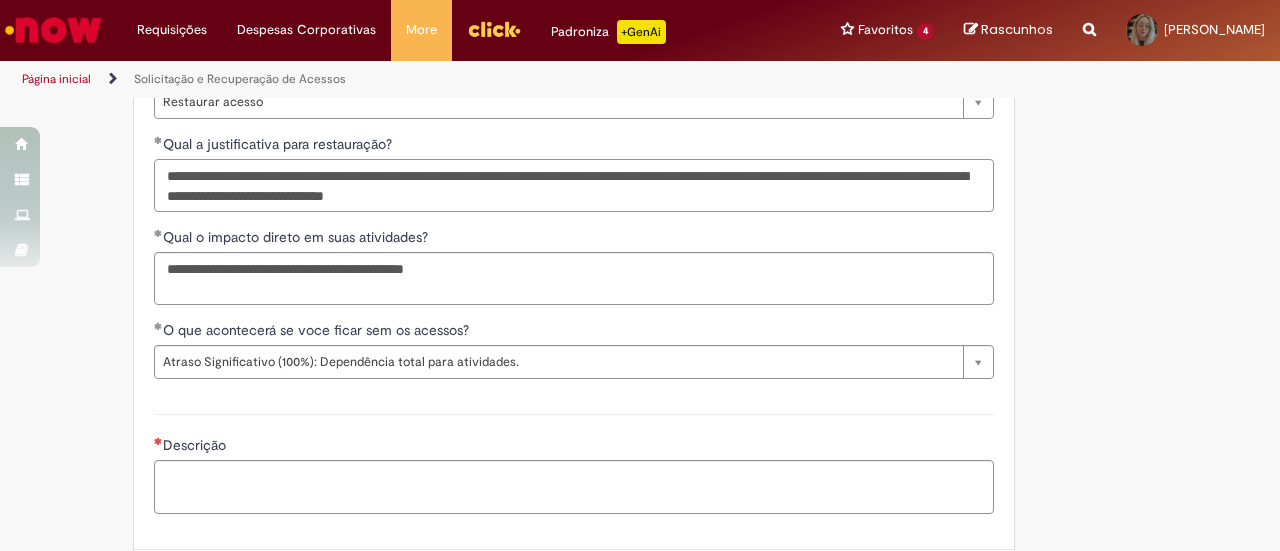 click on "**********" at bounding box center (574, 185) 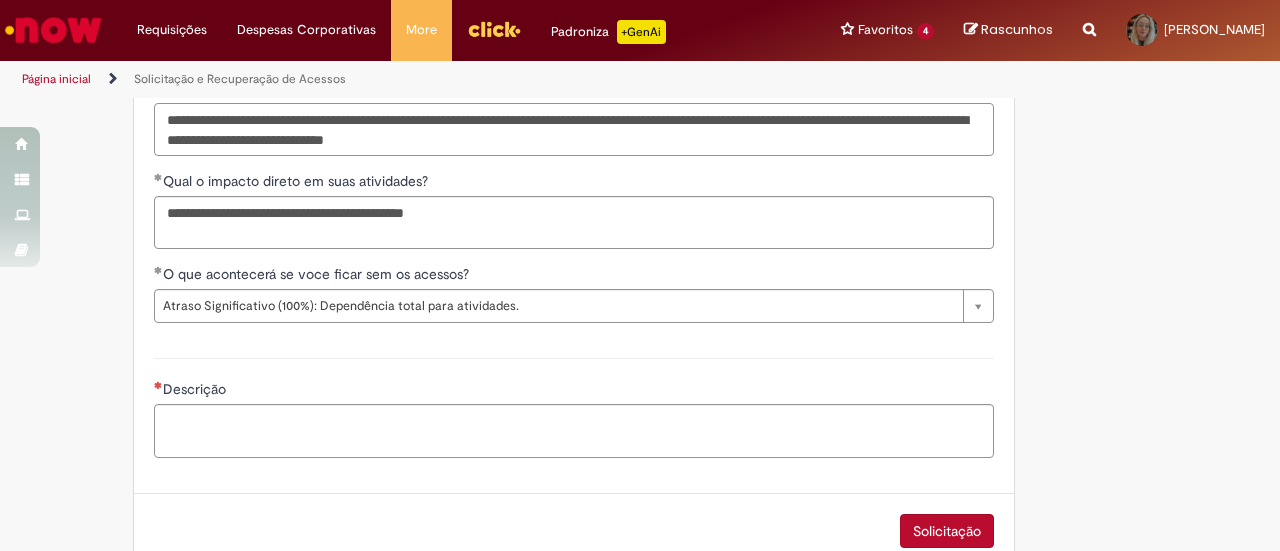 scroll, scrollTop: 1498, scrollLeft: 0, axis: vertical 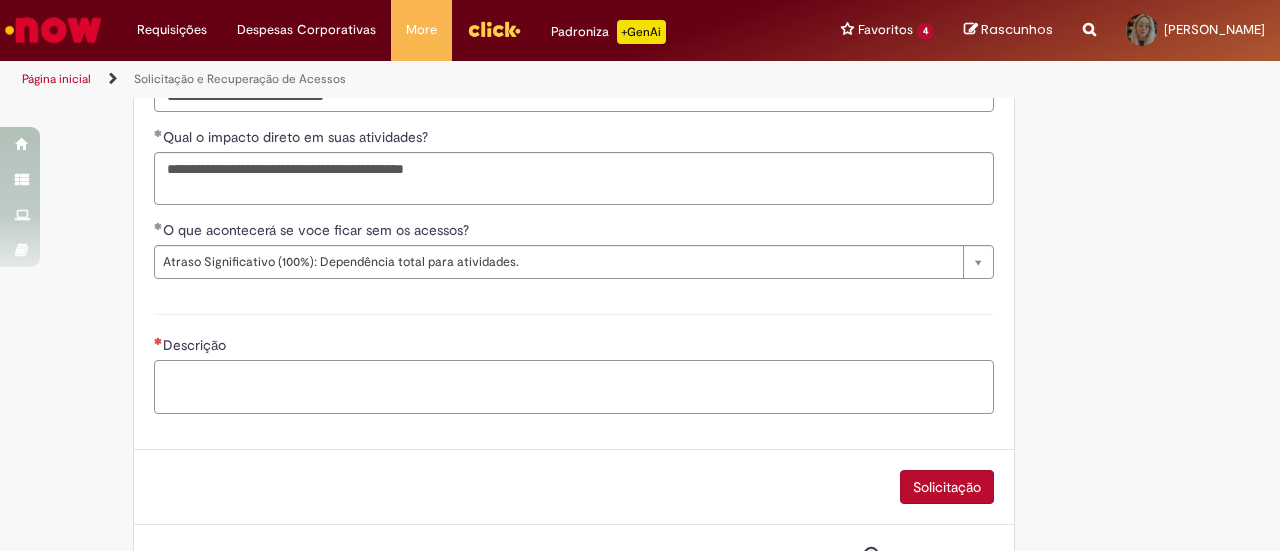 drag, startPoint x: 284, startPoint y: 407, endPoint x: 294, endPoint y: 398, distance: 13.453624 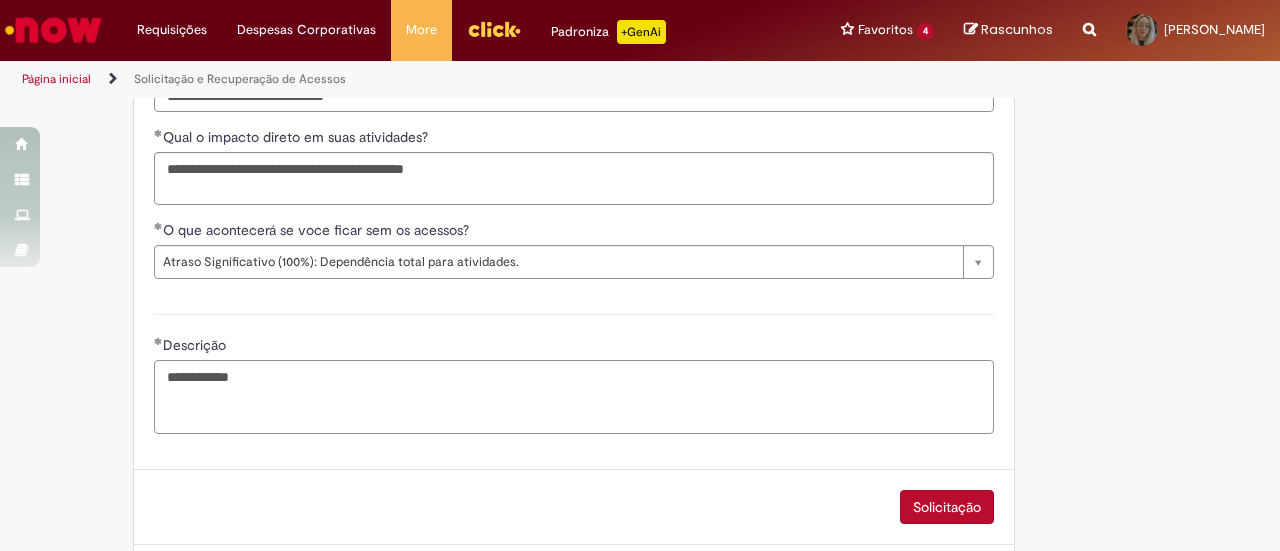 paste on "**********" 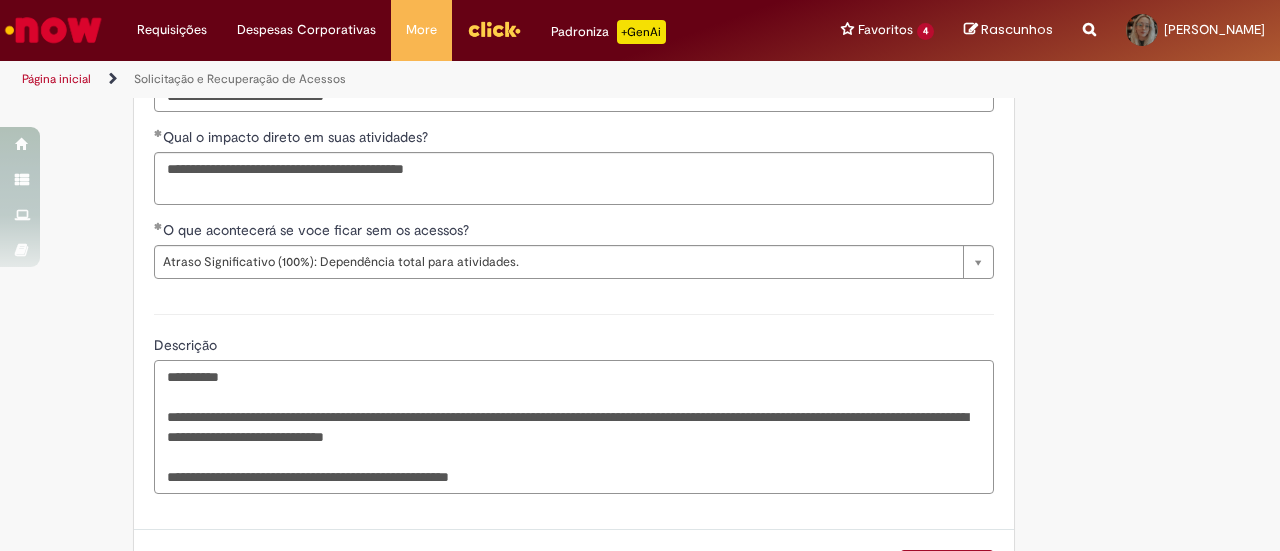 paste on "*********" 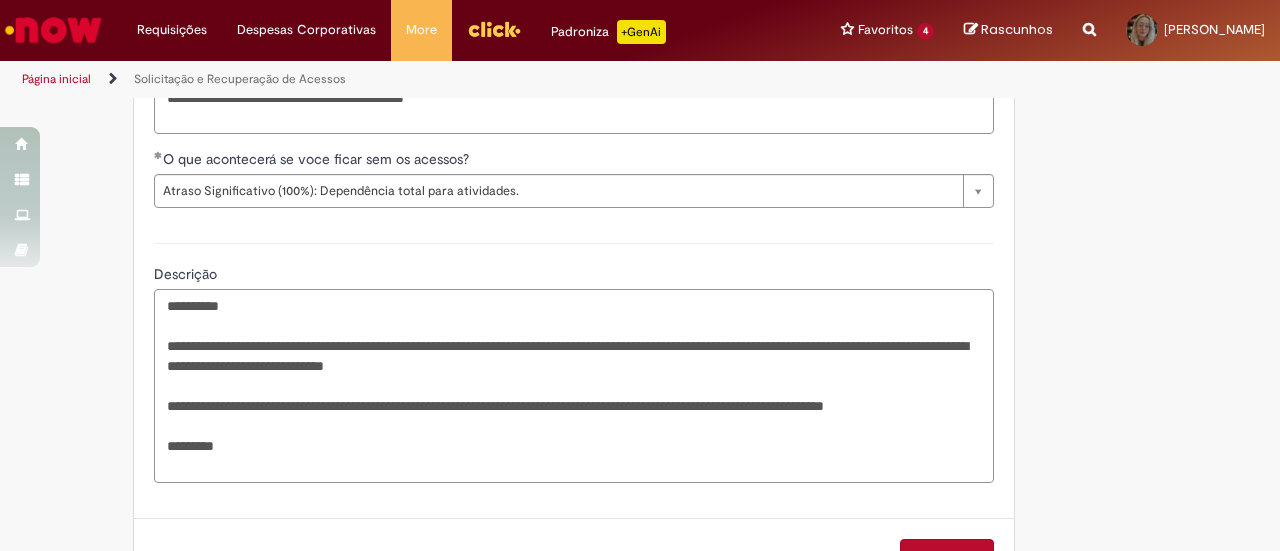 scroll, scrollTop: 1713, scrollLeft: 0, axis: vertical 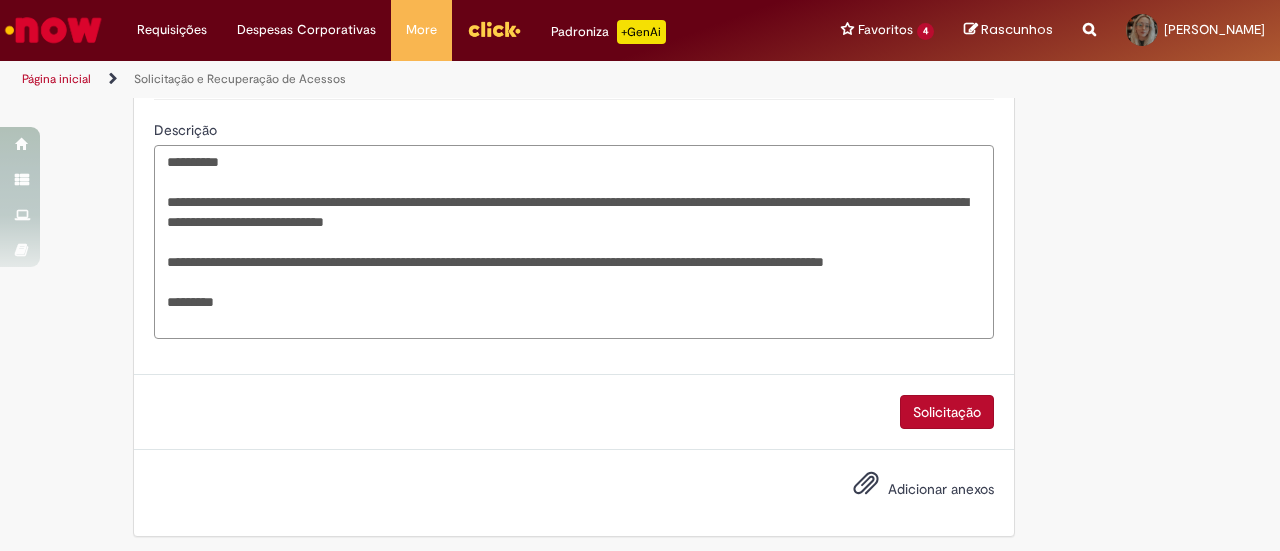 type on "**********" 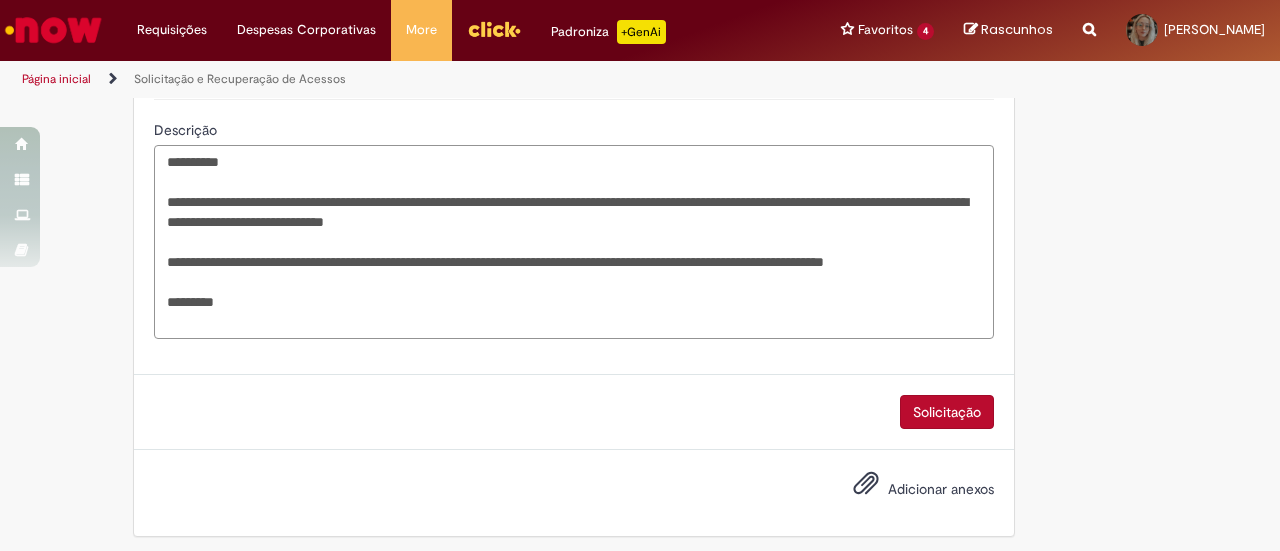 click on "**********" at bounding box center (574, 241) 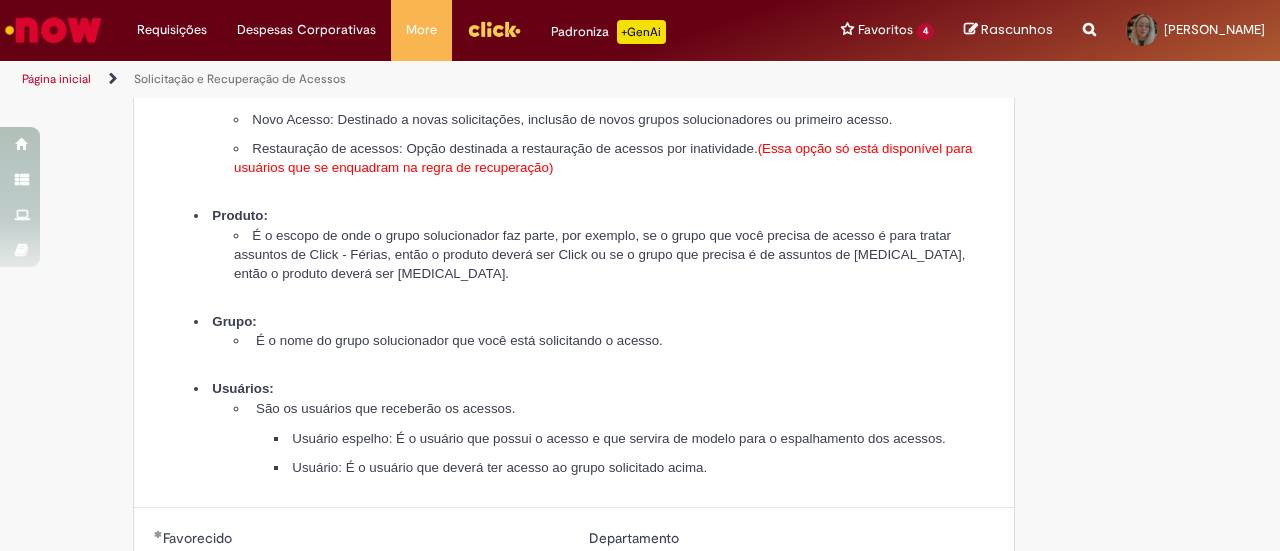scroll, scrollTop: 513, scrollLeft: 0, axis: vertical 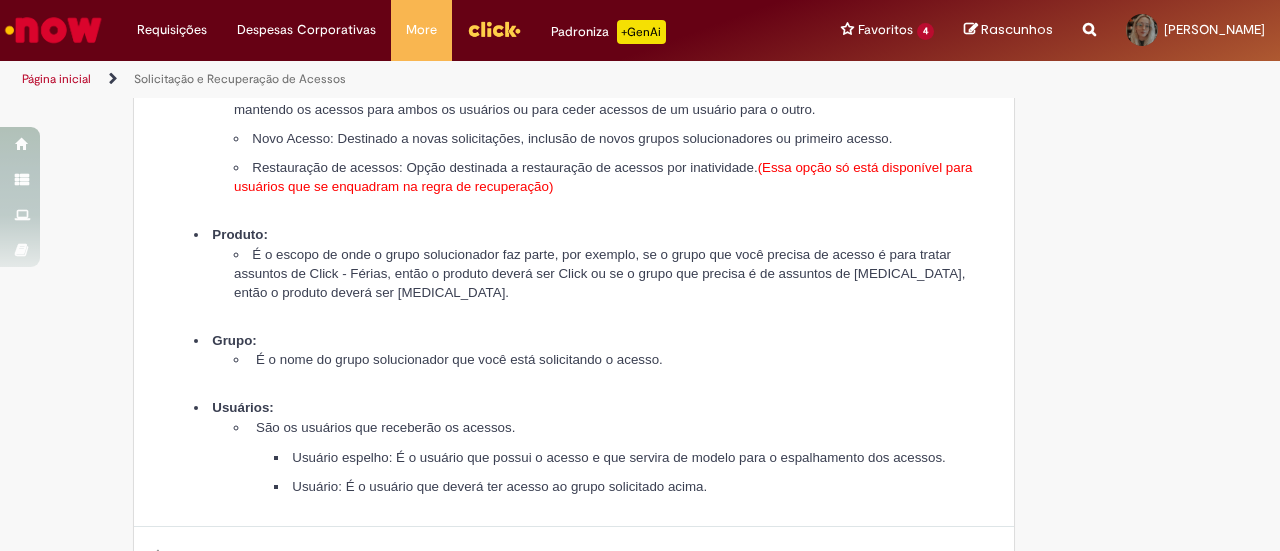 click on "Grupo:
É o nome do grupo solucionador que você está solicitando o acesso." at bounding box center (594, 359) 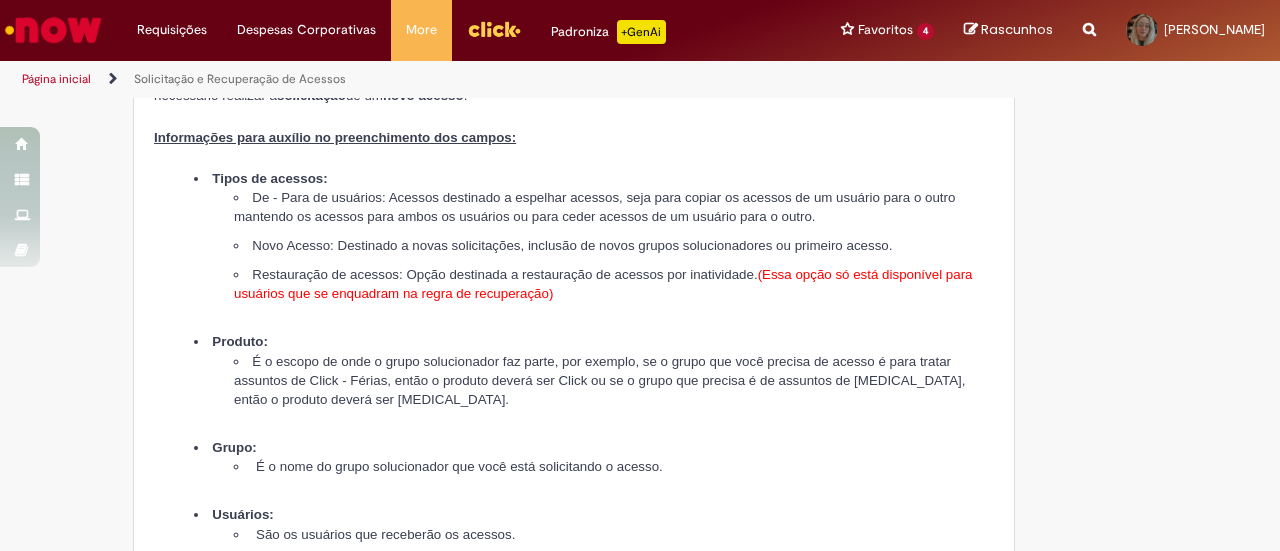 scroll, scrollTop: 313, scrollLeft: 0, axis: vertical 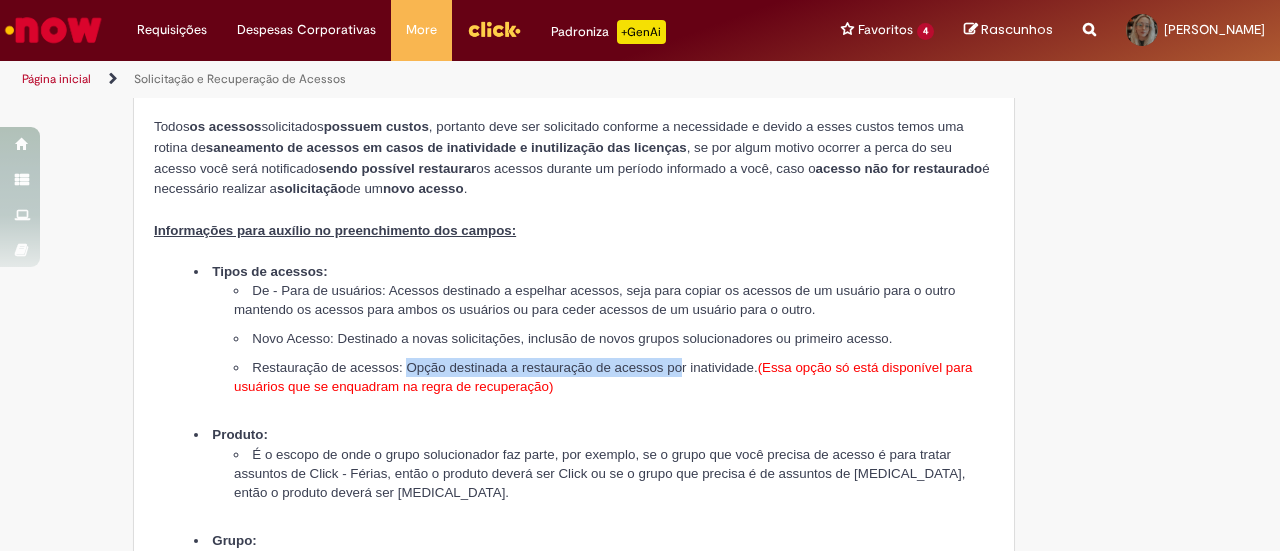 drag, startPoint x: 414, startPoint y: 369, endPoint x: 756, endPoint y: 366, distance: 342.01315 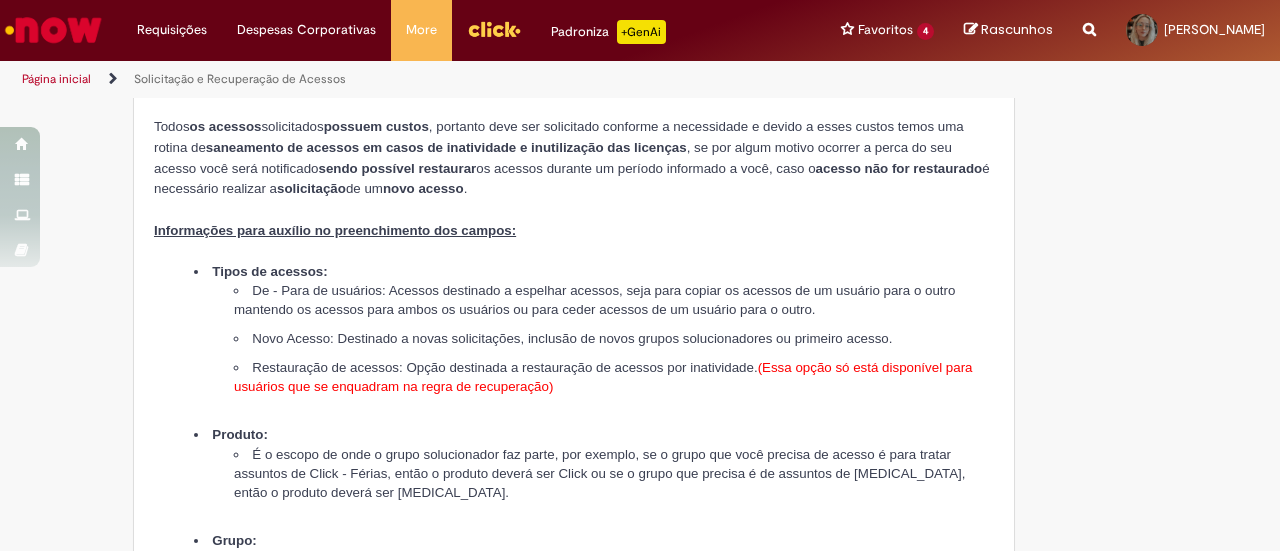 click on "Restauração de acessos: Opção destinada a restauração de acessos por inatividade.  (Essa opção só está disponível para usuários que se enquadram na regra de recuperação)" at bounding box center [614, 386] 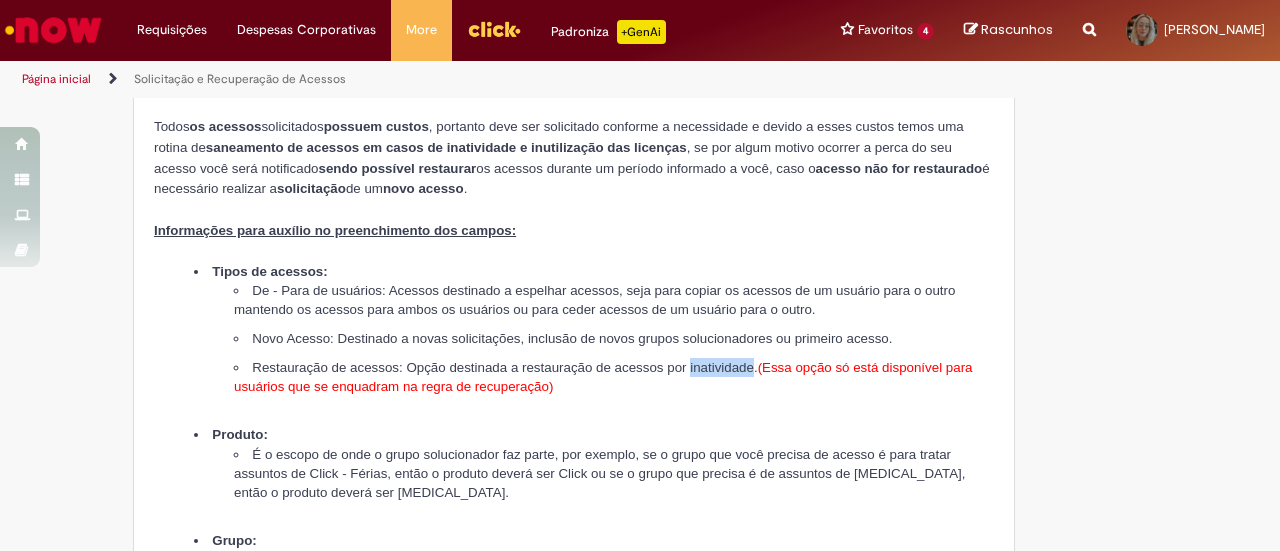 click on "Restauração de acessos: Opção destinada a restauração de acessos por inatividade.  (Essa opção só está disponível para usuários que se enquadram na regra de recuperação)" at bounding box center [614, 386] 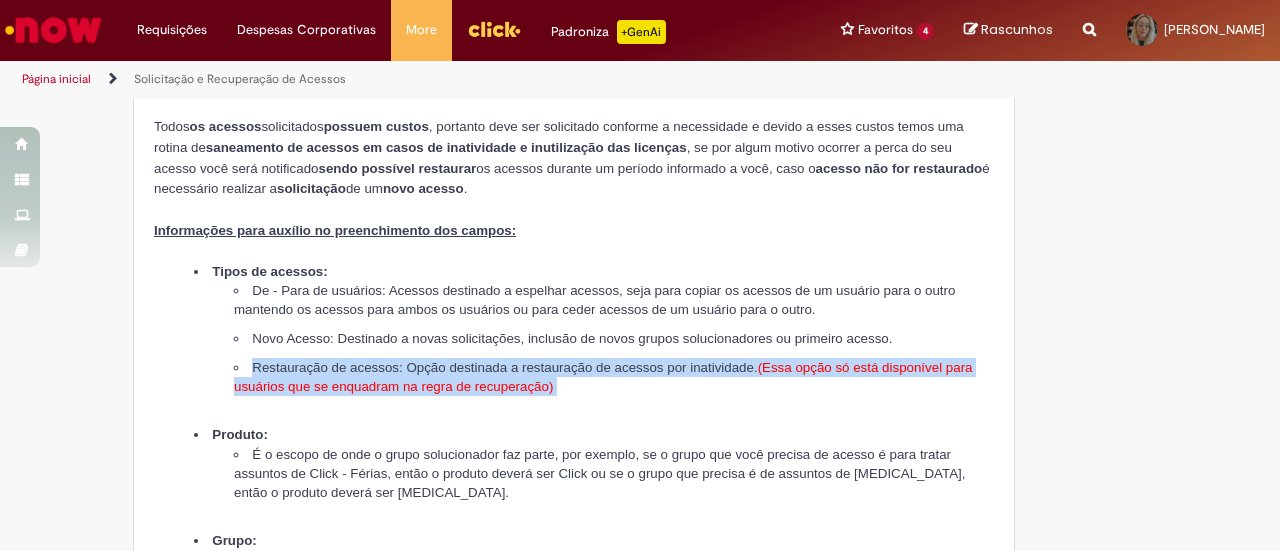 click on "Restauração de acessos: Opção destinada a restauração de acessos por inatividade.  (Essa opção só está disponível para usuários que se enquadram na regra de recuperação)" at bounding box center [614, 386] 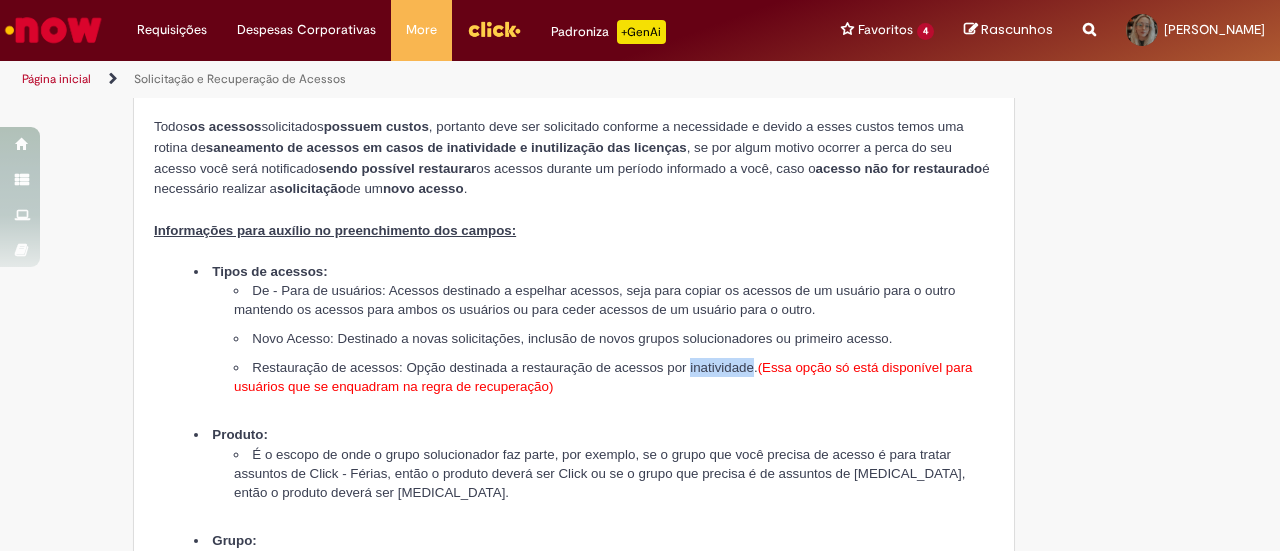 click on "Restauração de acessos: Opção destinada a restauração de acessos por inatividade.  (Essa opção só está disponível para usuários que se enquadram na regra de recuperação)" at bounding box center (614, 386) 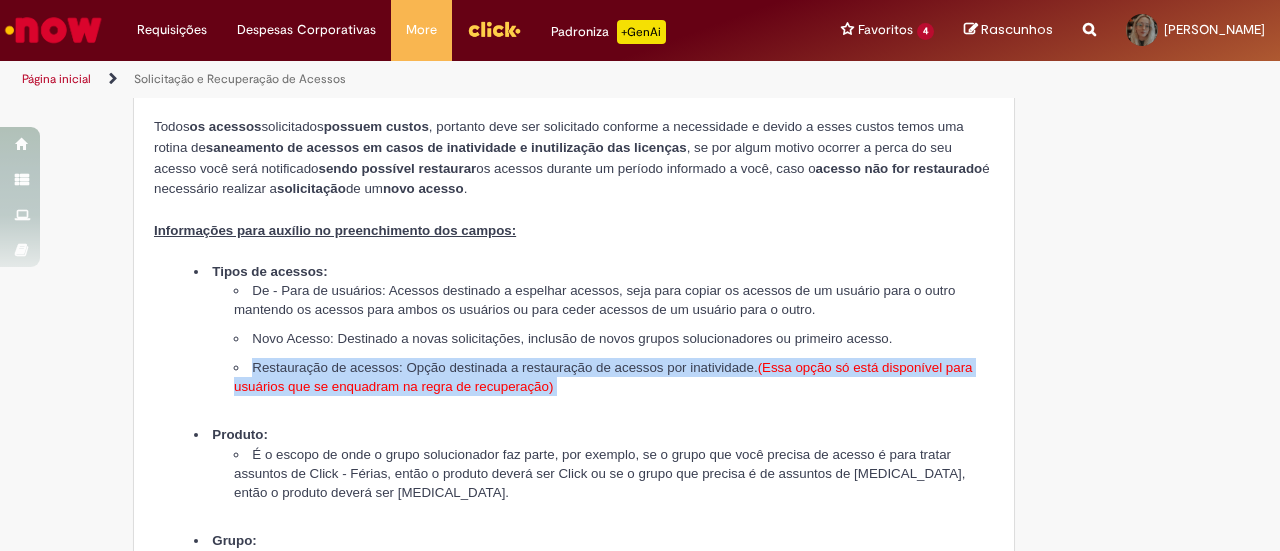 click on "Restauração de acessos: Opção destinada a restauração de acessos por inatividade.  (Essa opção só está disponível para usuários que se enquadram na regra de recuperação)" at bounding box center [614, 386] 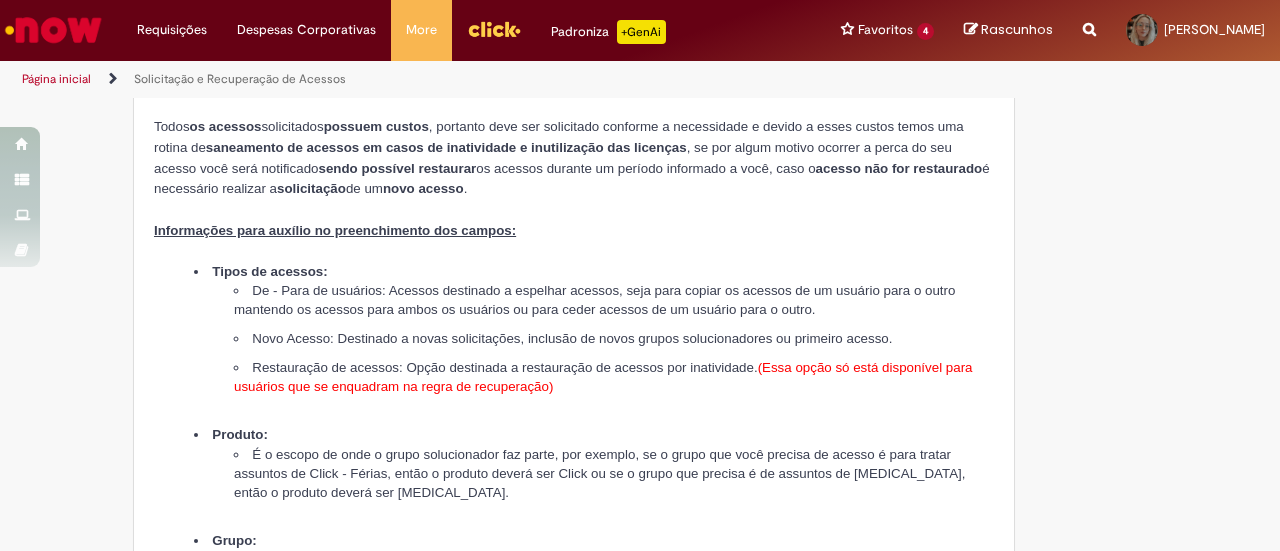 click on "É o escopo de onde o grupo solucionador faz parte, por exemplo, se o grupo que você precisa de acesso é para tratar assuntos de Click - Férias, então o produto deverá ser Click ou se o grupo que precisa é de assuntos de CAPEX, então o produto deverá ser CAPEX." at bounding box center (614, 483) 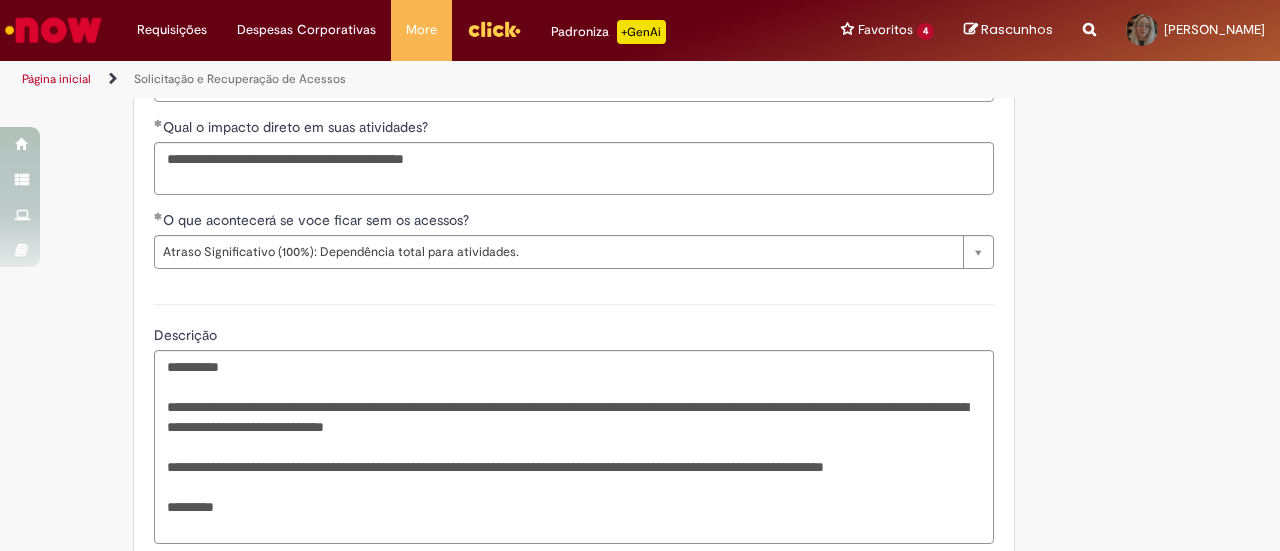 scroll, scrollTop: 1613, scrollLeft: 0, axis: vertical 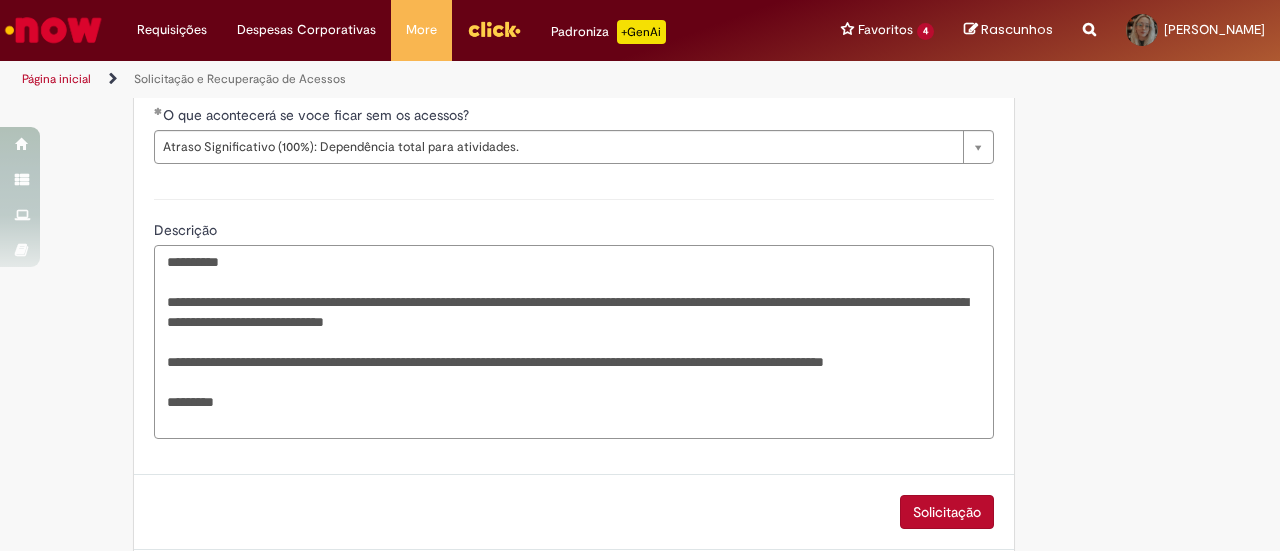 click on "**********" at bounding box center [574, 341] 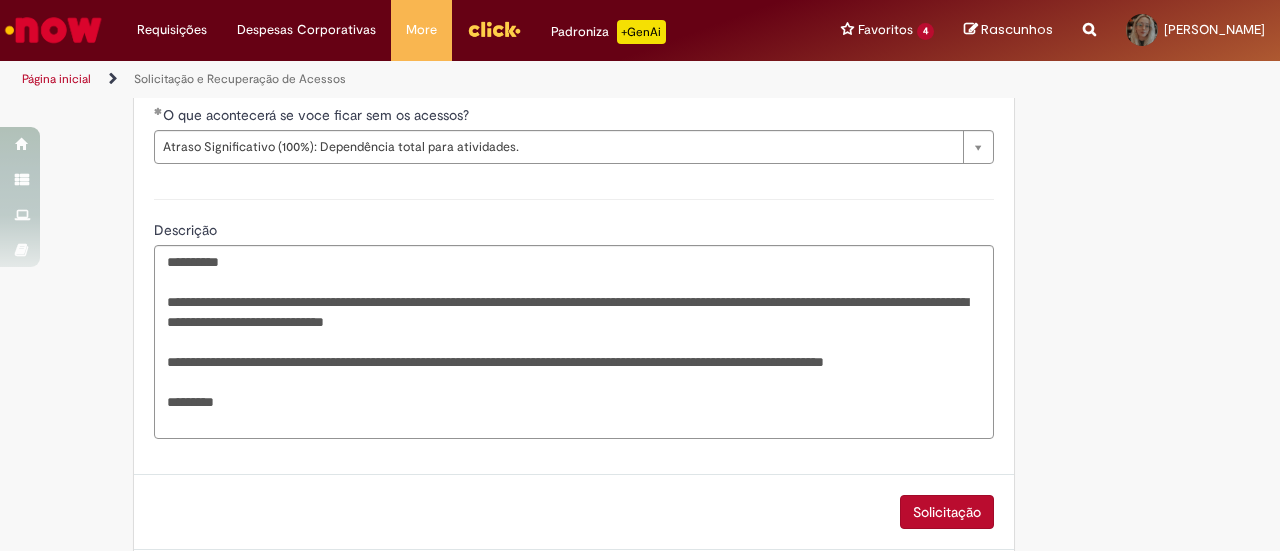drag, startPoint x: 470, startPoint y: 215, endPoint x: 464, endPoint y: 310, distance: 95.189285 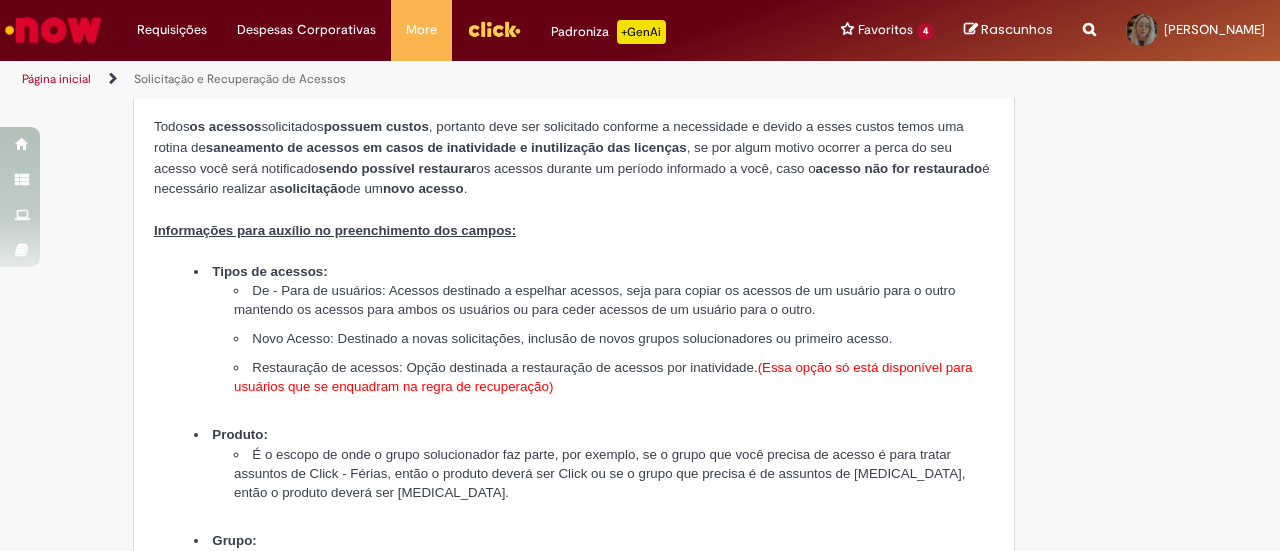 scroll, scrollTop: 113, scrollLeft: 0, axis: vertical 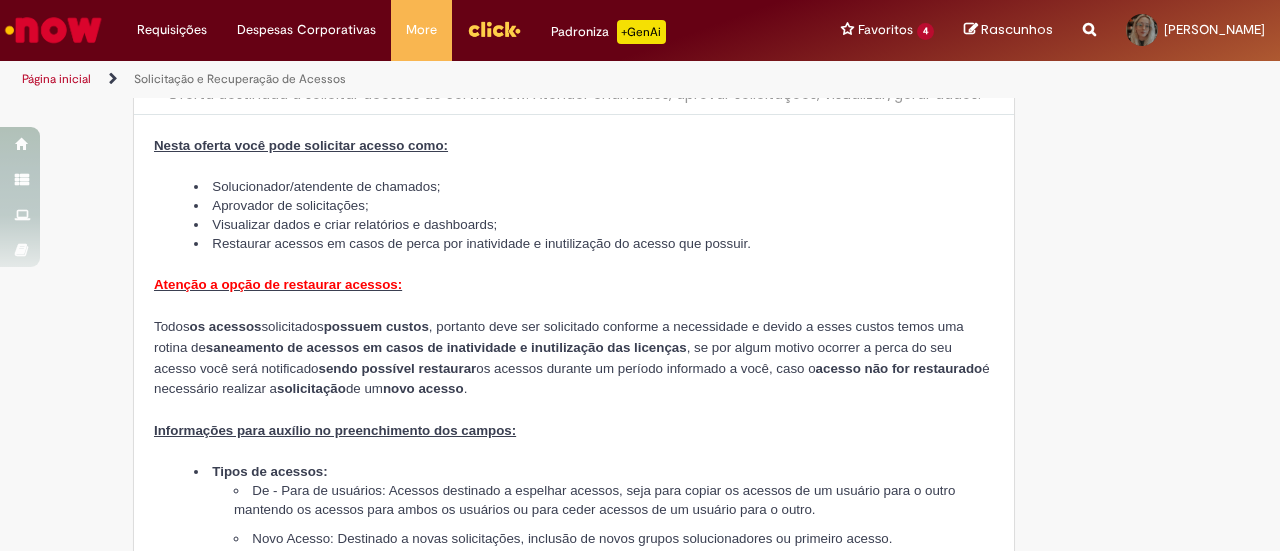 click on "acesso não for restaurado" at bounding box center [899, 368] 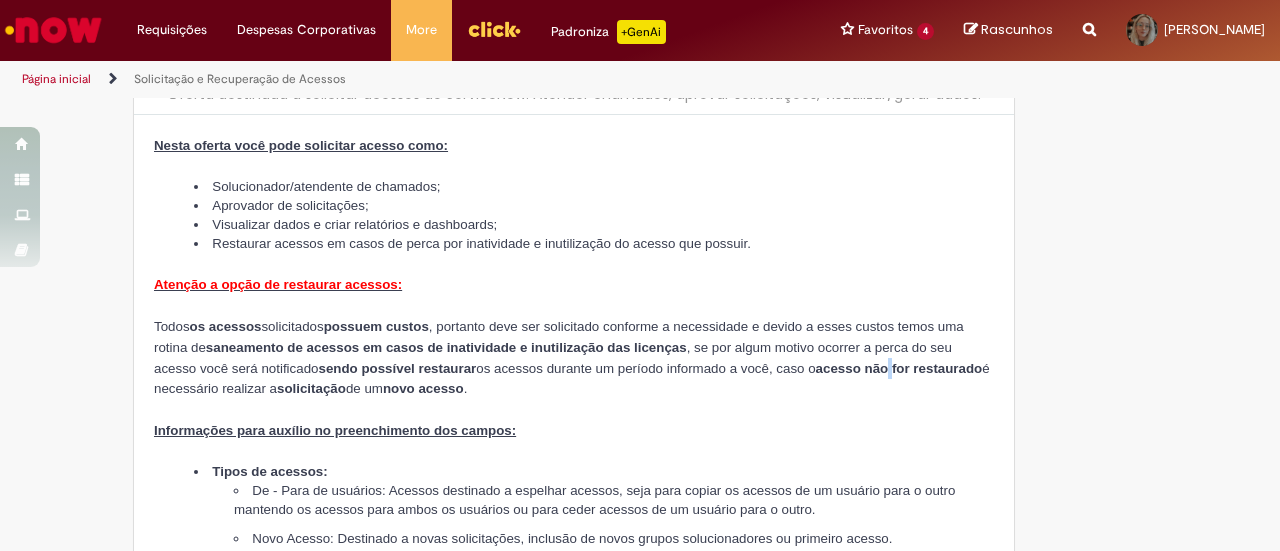 click on "acesso não for restaurado" at bounding box center [899, 368] 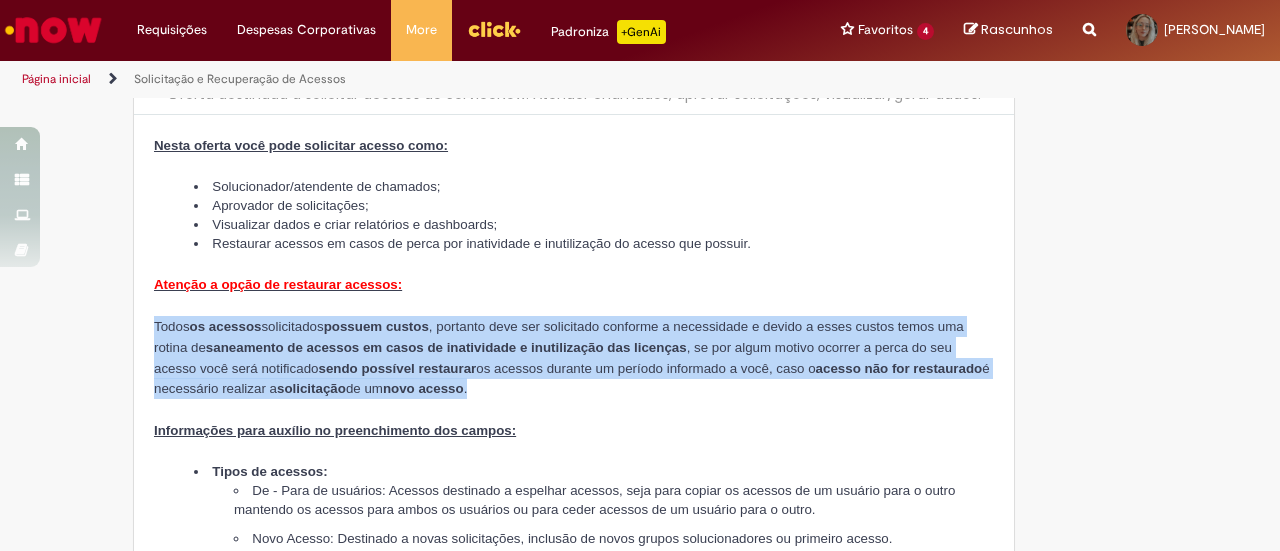 click on "acesso não for restaurado" at bounding box center [899, 368] 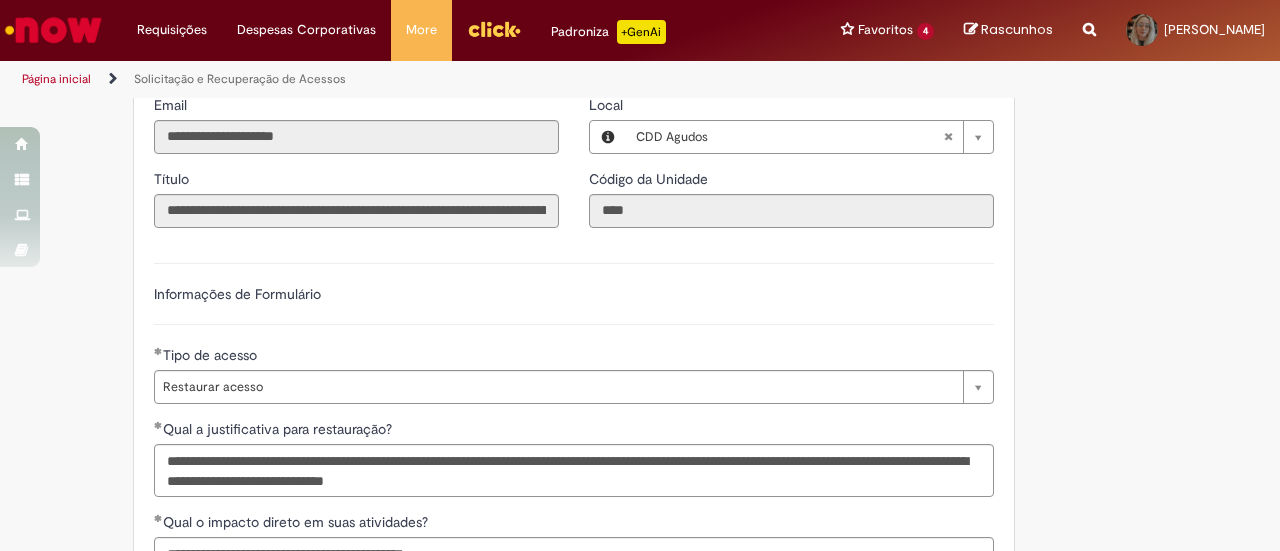 scroll, scrollTop: 1313, scrollLeft: 0, axis: vertical 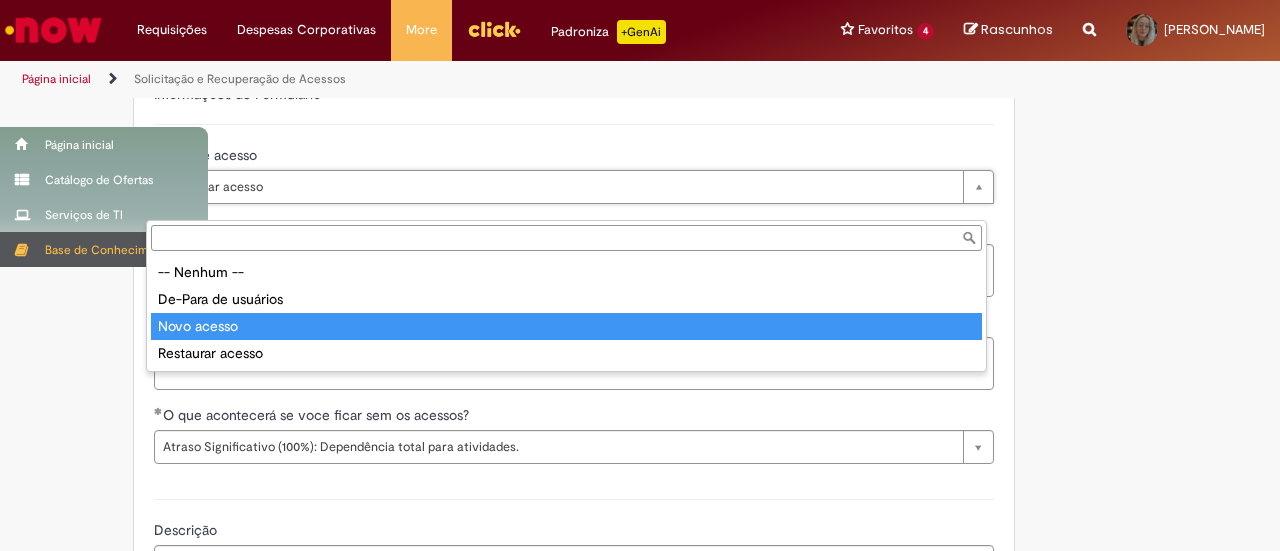 type on "**********" 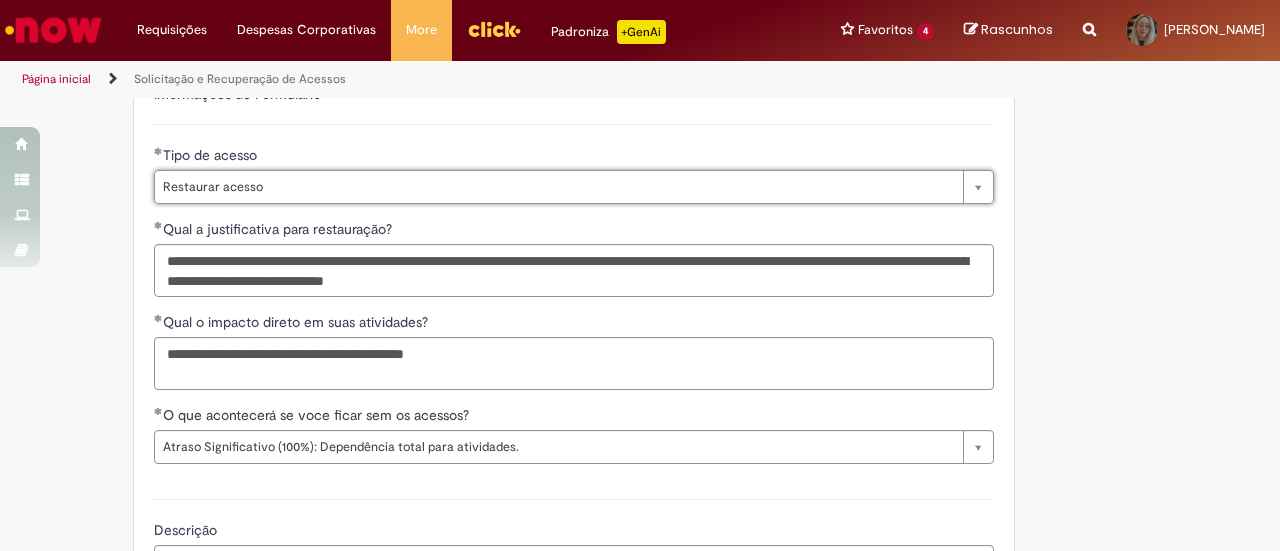 drag, startPoint x: 8, startPoint y: 250, endPoint x: 277, endPoint y: 529, distance: 387.55902 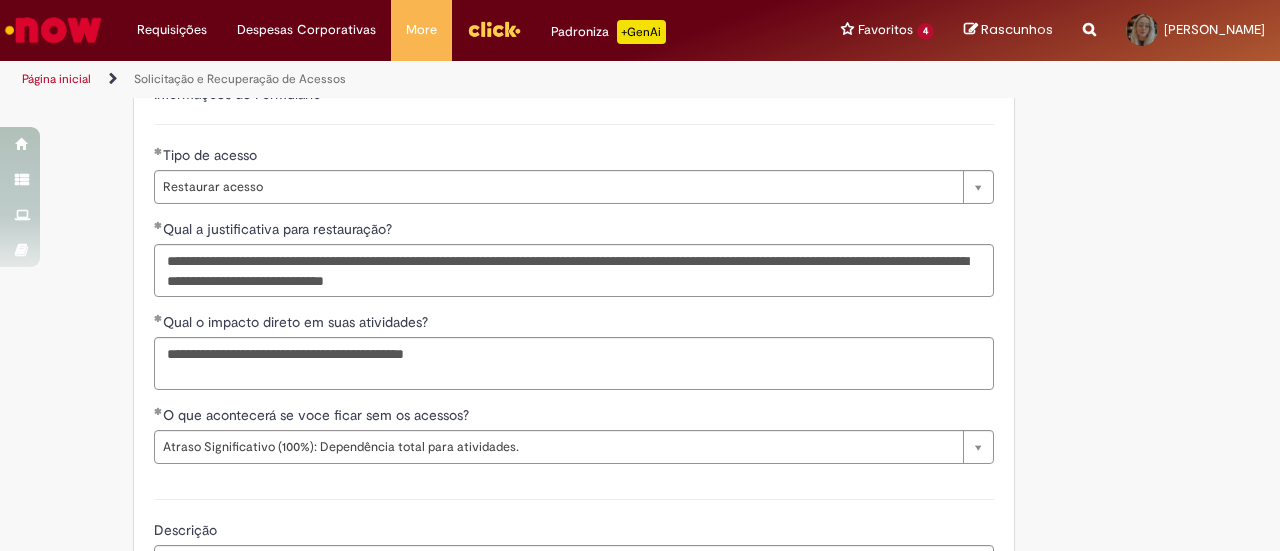 scroll, scrollTop: 0, scrollLeft: 0, axis: both 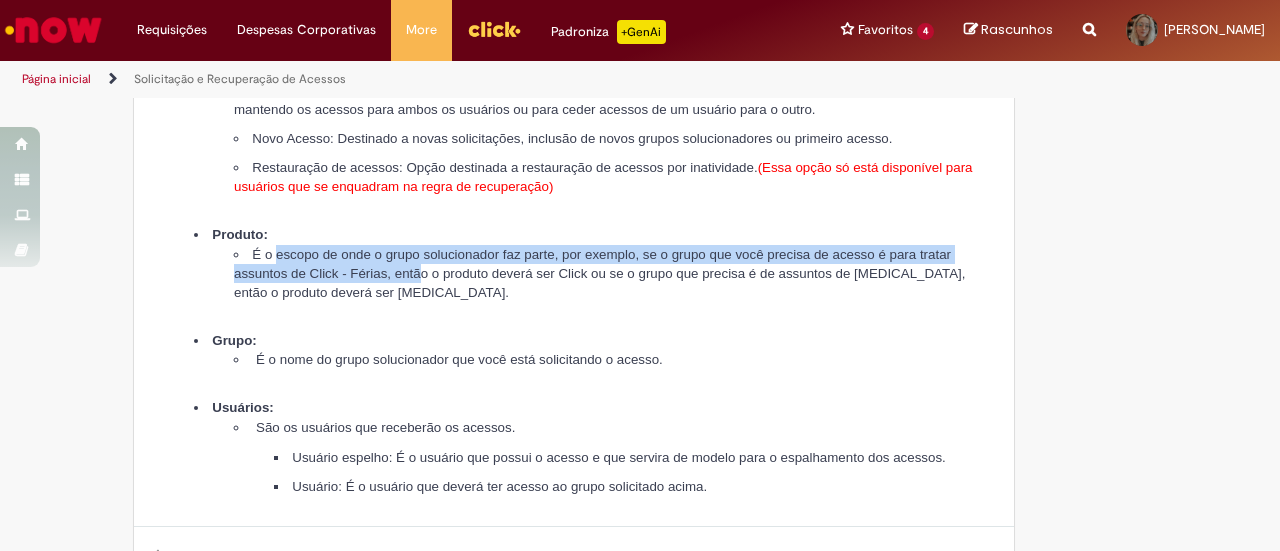 drag, startPoint x: 268, startPoint y: 262, endPoint x: 519, endPoint y: 278, distance: 251.50945 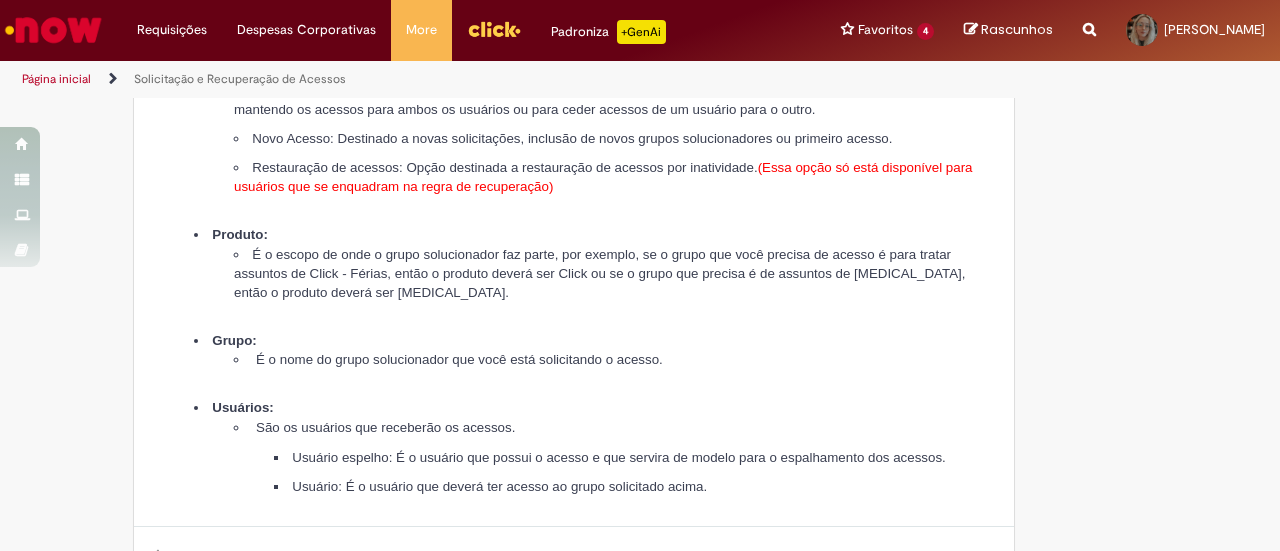 click on "É o escopo de onde o grupo solucionador faz parte, por exemplo, se o grupo que você precisa de acesso é para tratar assuntos de Click - Férias, então o produto deverá ser Click ou se o grupo que precisa é de assuntos de CAPEX, então o produto deverá ser CAPEX." at bounding box center (599, 273) 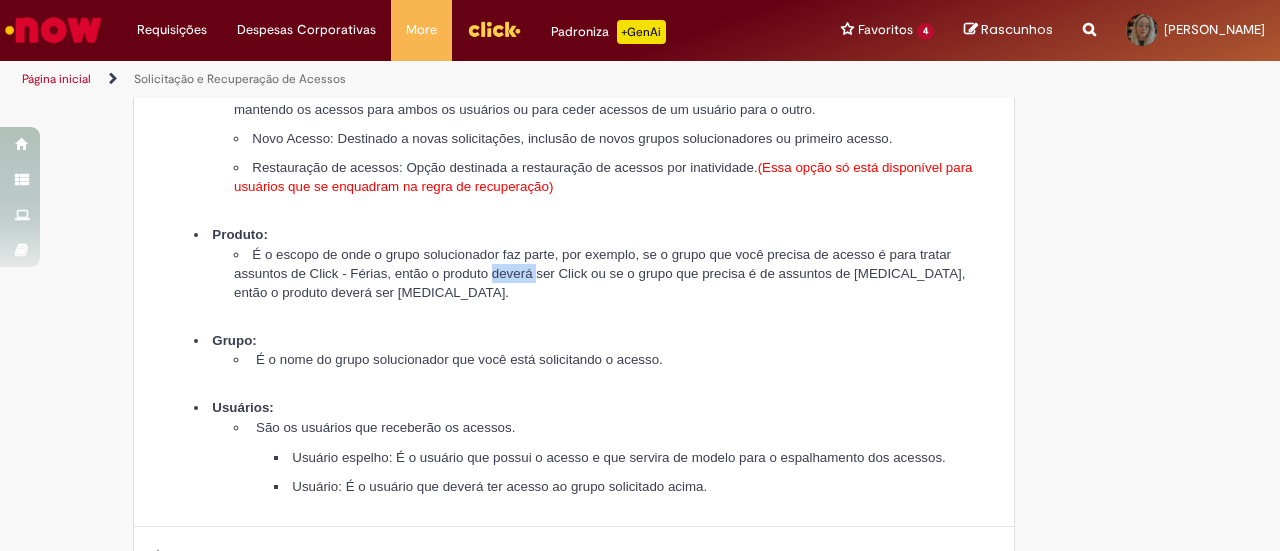 click on "É o escopo de onde o grupo solucionador faz parte, por exemplo, se o grupo que você precisa de acesso é para tratar assuntos de Click - Férias, então o produto deverá ser Click ou se o grupo que precisa é de assuntos de CAPEX, então o produto deverá ser CAPEX." at bounding box center (599, 273) 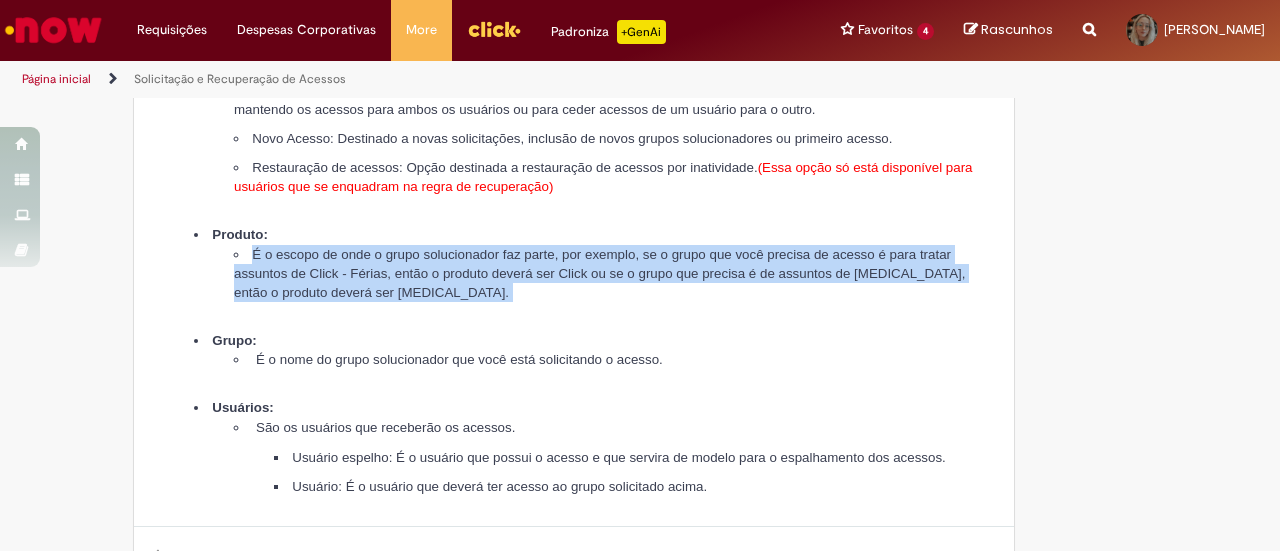 click on "É o escopo de onde o grupo solucionador faz parte, por exemplo, se o grupo que você precisa de acesso é para tratar assuntos de Click - Férias, então o produto deverá ser Click ou se o grupo que precisa é de assuntos de CAPEX, então o produto deverá ser CAPEX." at bounding box center [599, 273] 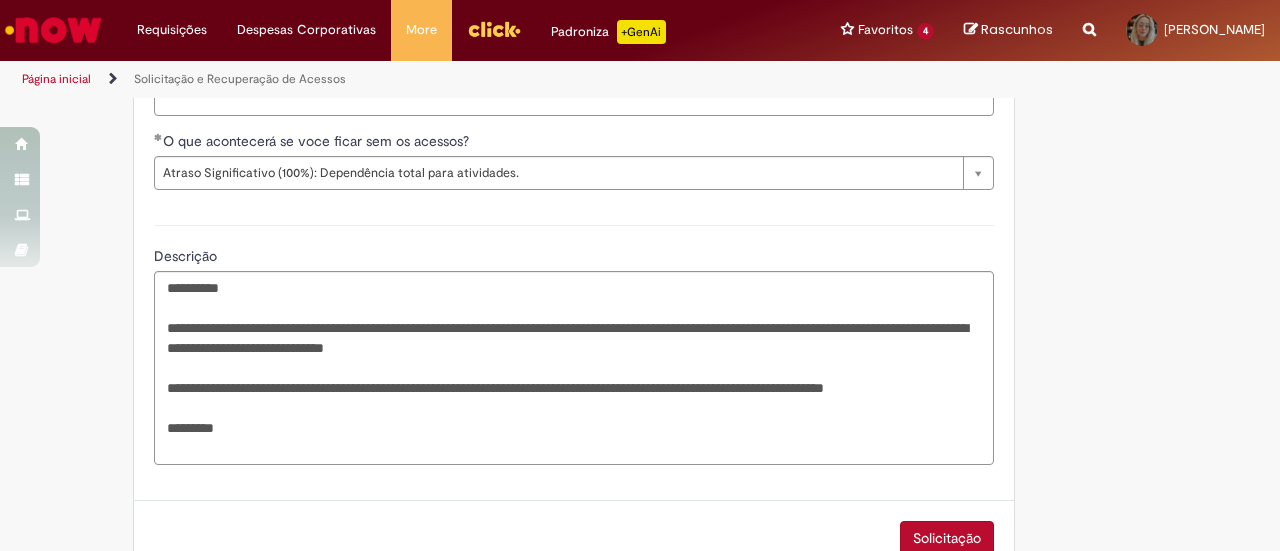 scroll, scrollTop: 1713, scrollLeft: 0, axis: vertical 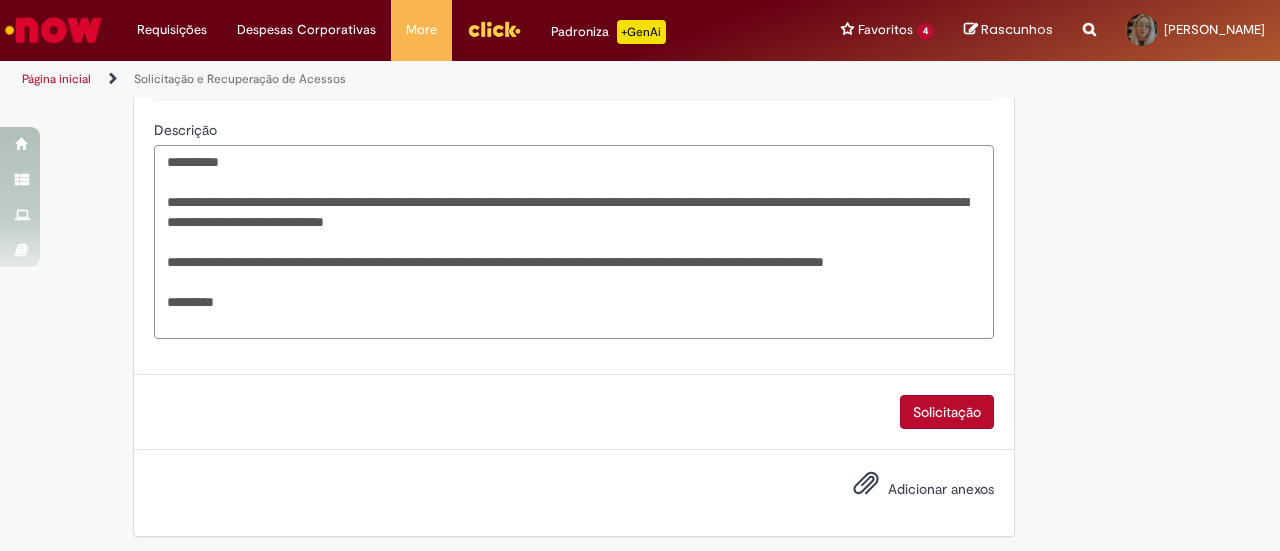 drag, startPoint x: 255, startPoint y: 281, endPoint x: 142, endPoint y: 278, distance: 113.03982 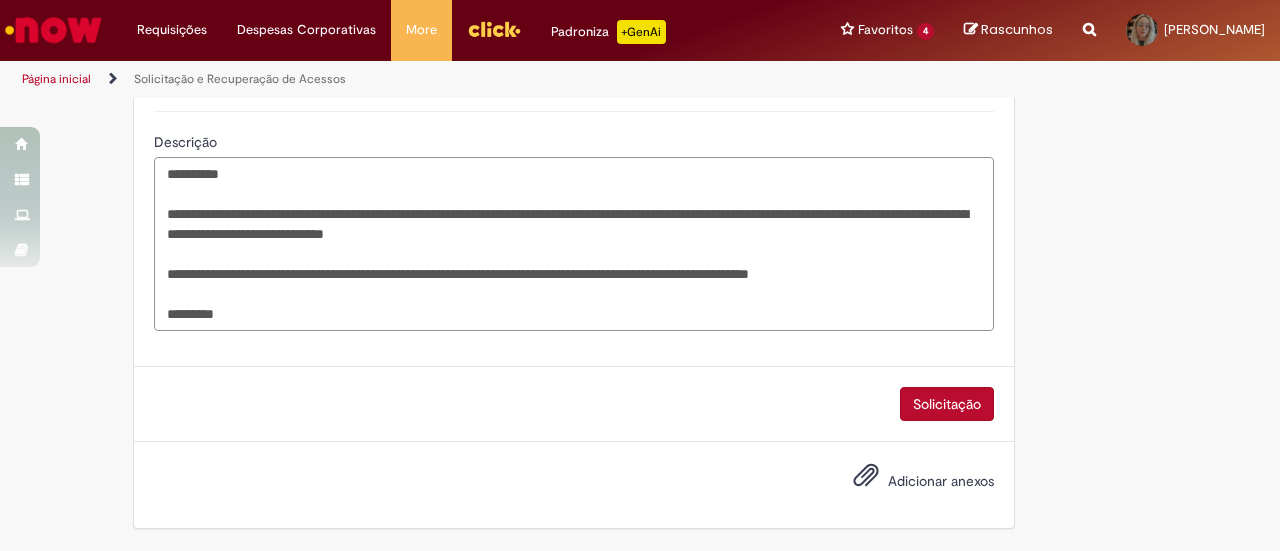 click on "**********" at bounding box center (574, 243) 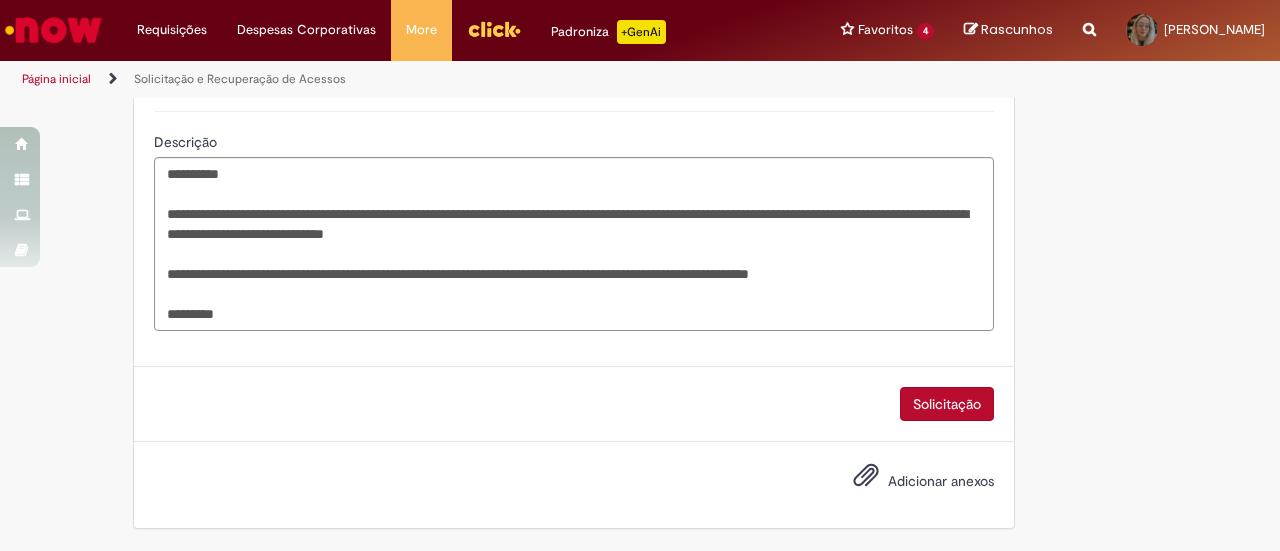 click on "Solicitação" at bounding box center (947, 404) 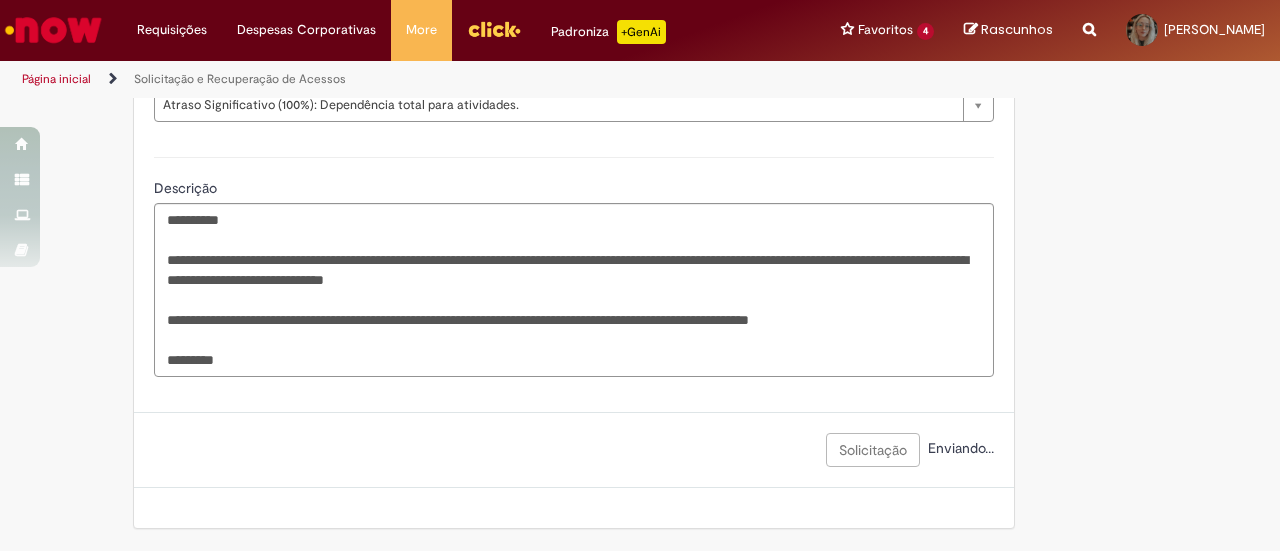 scroll, scrollTop: 1673, scrollLeft: 0, axis: vertical 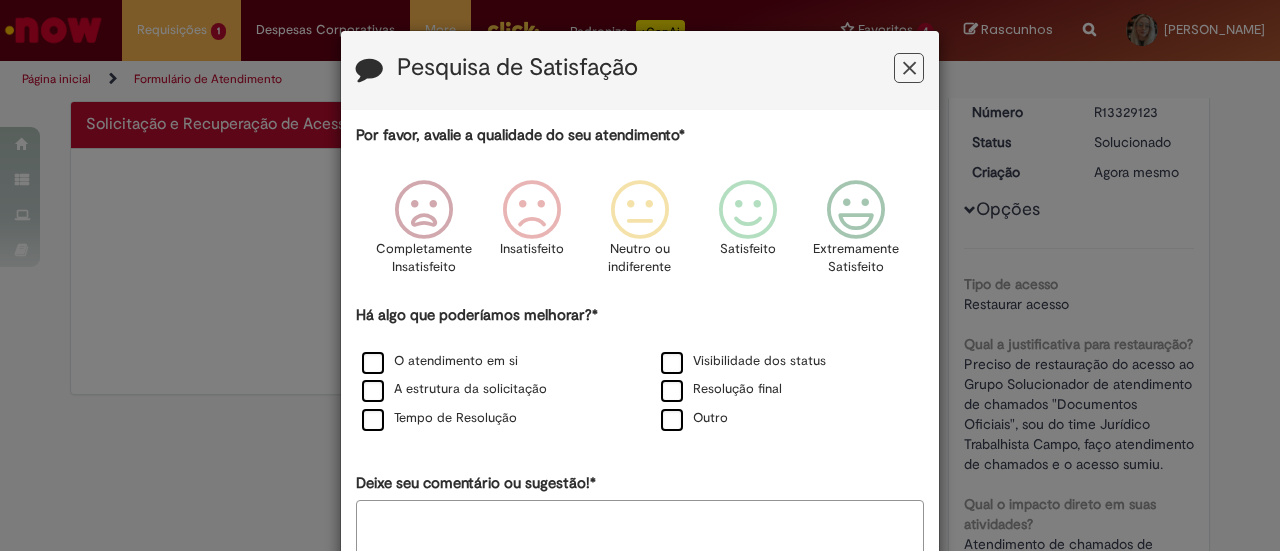 click at bounding box center [909, 68] 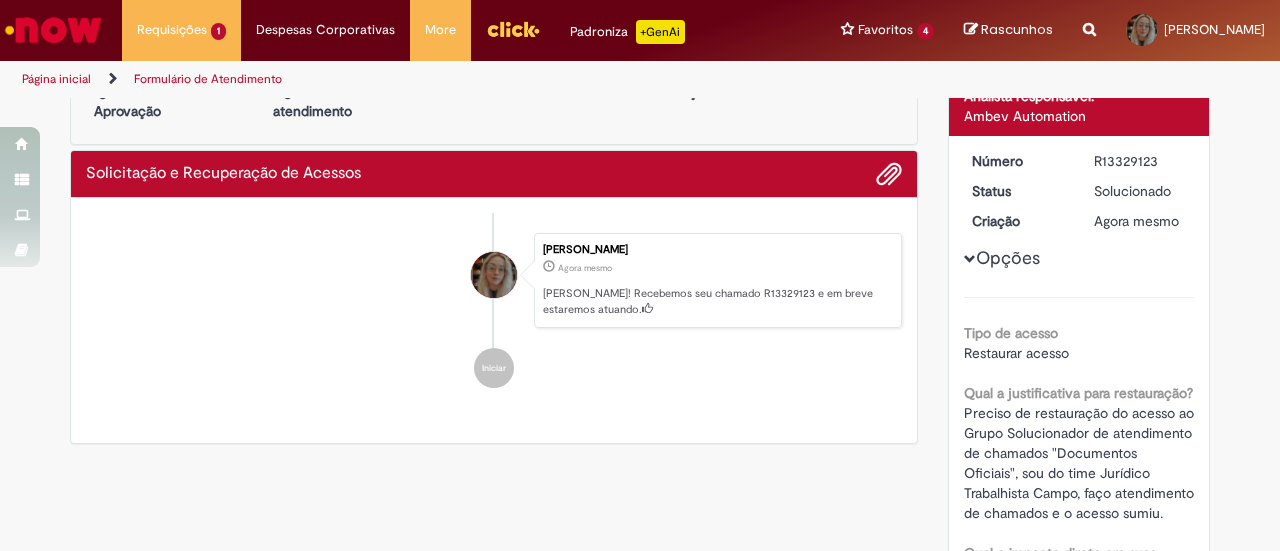 scroll, scrollTop: 0, scrollLeft: 0, axis: both 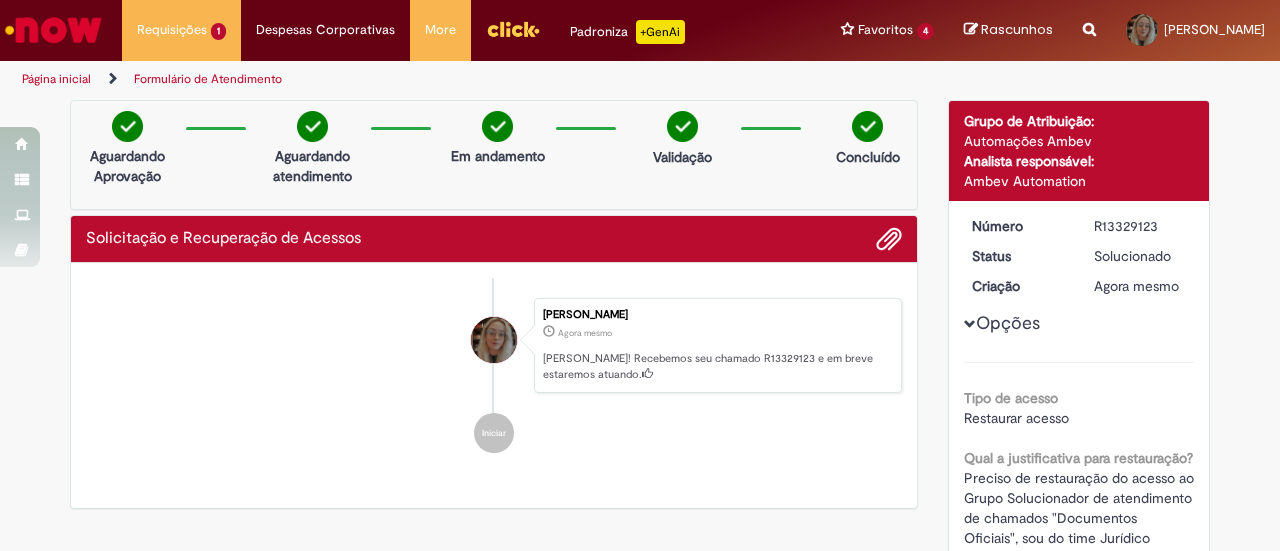 click on "Lara Livia Caniati Oliveira
Agora mesmo Agora mesmo
Ola! Recebemos seu chamado R13329123 e em breve estaremos atuando." at bounding box center (718, 346) 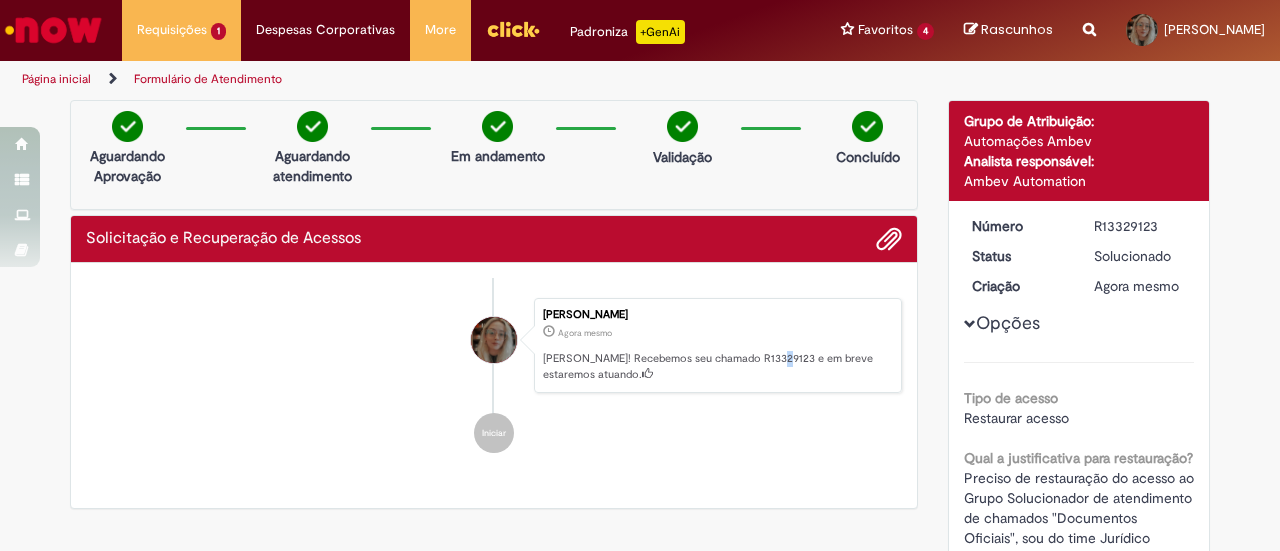 click on "Ola! Recebemos seu chamado R13329123 e em breve estaremos atuando." at bounding box center (717, 366) 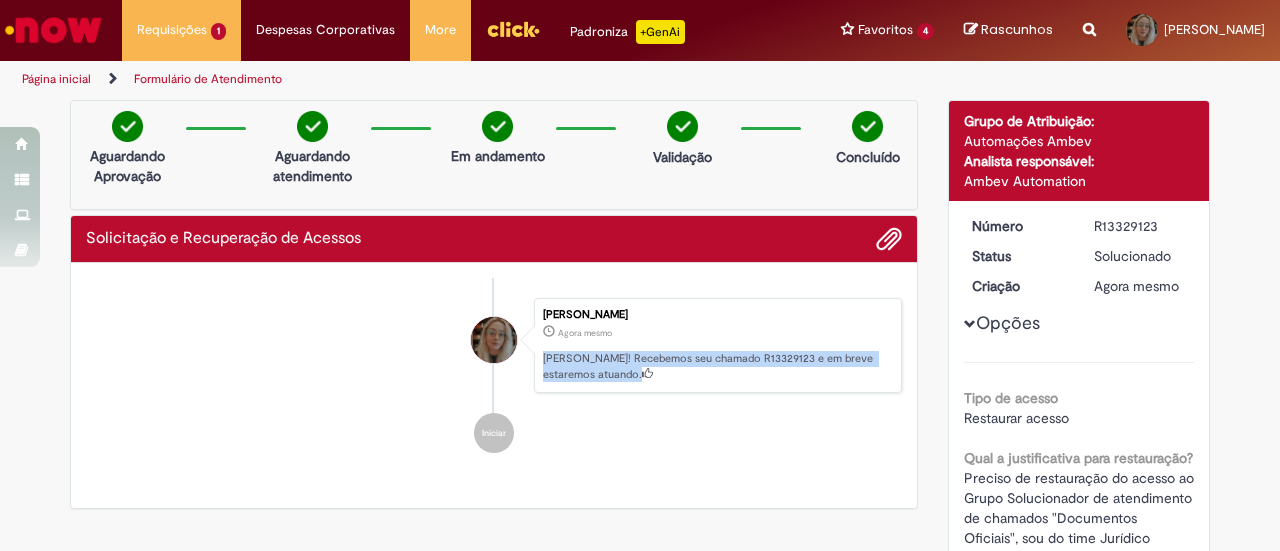 click on "Ola! Recebemos seu chamado R13329123 e em breve estaremos atuando." at bounding box center (717, 366) 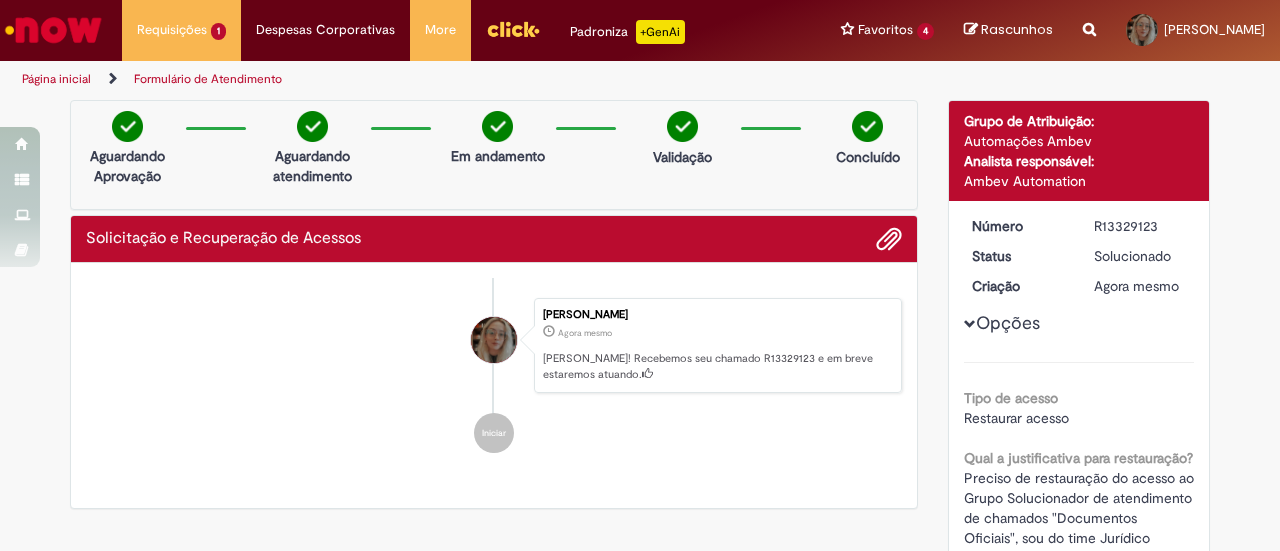 click on "Iniciar" at bounding box center (494, 433) 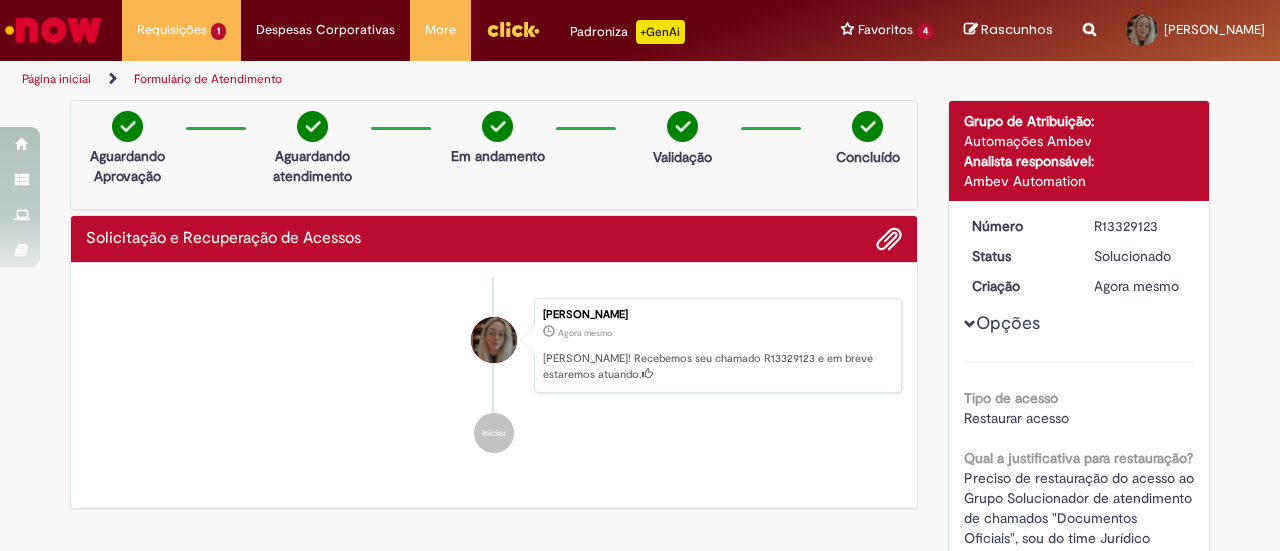 click at bounding box center (53, 30) 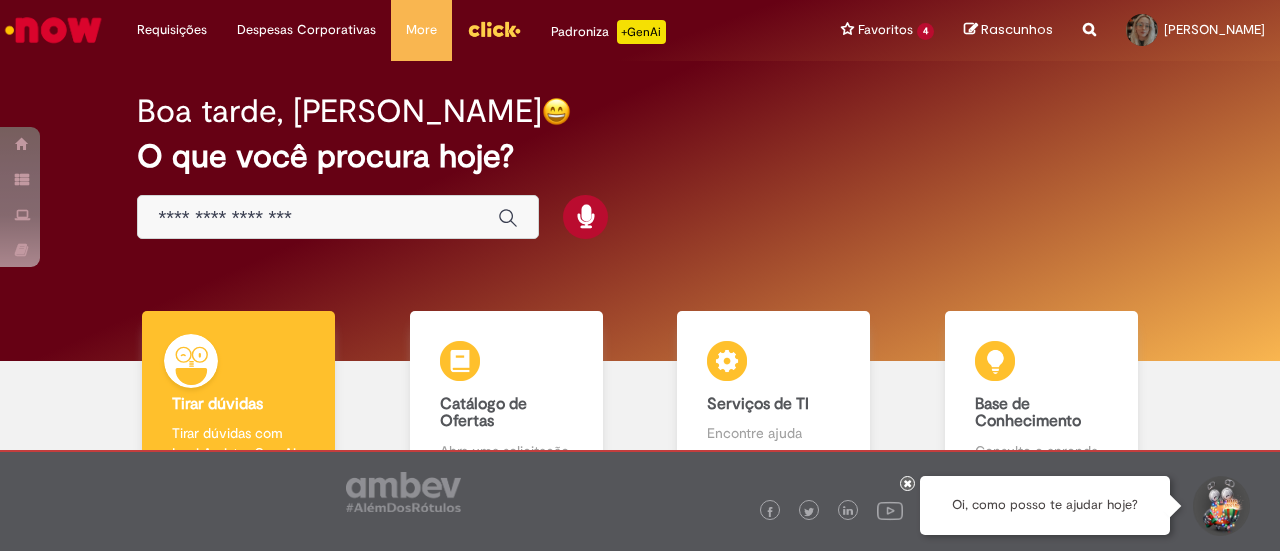 scroll, scrollTop: 0, scrollLeft: 0, axis: both 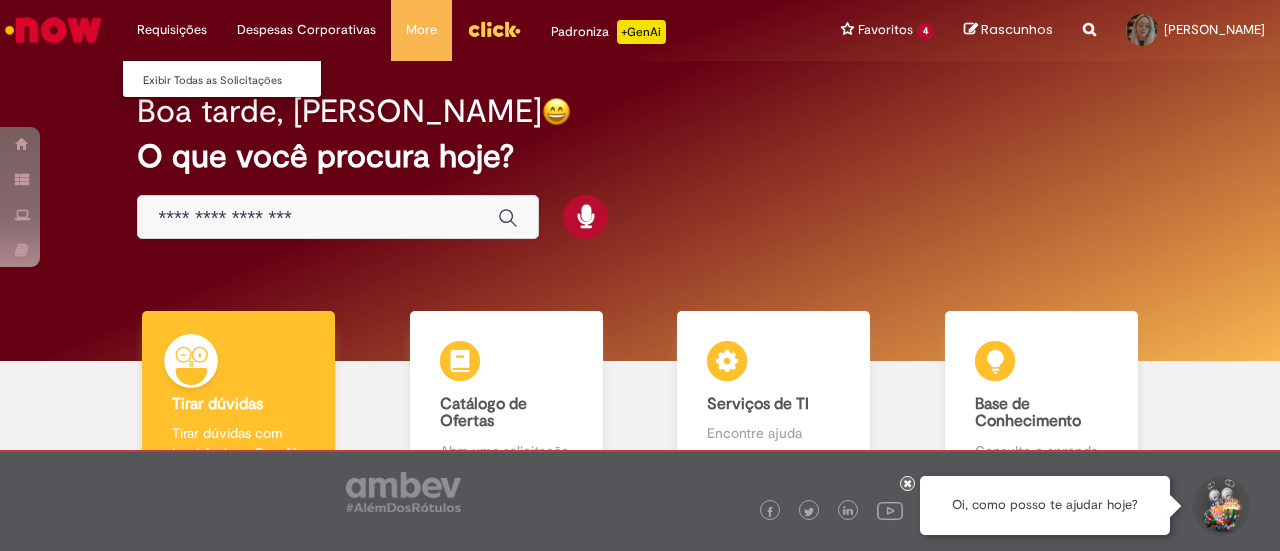 click on "Requisições
Exibir Todas as Solicitações" at bounding box center [172, 30] 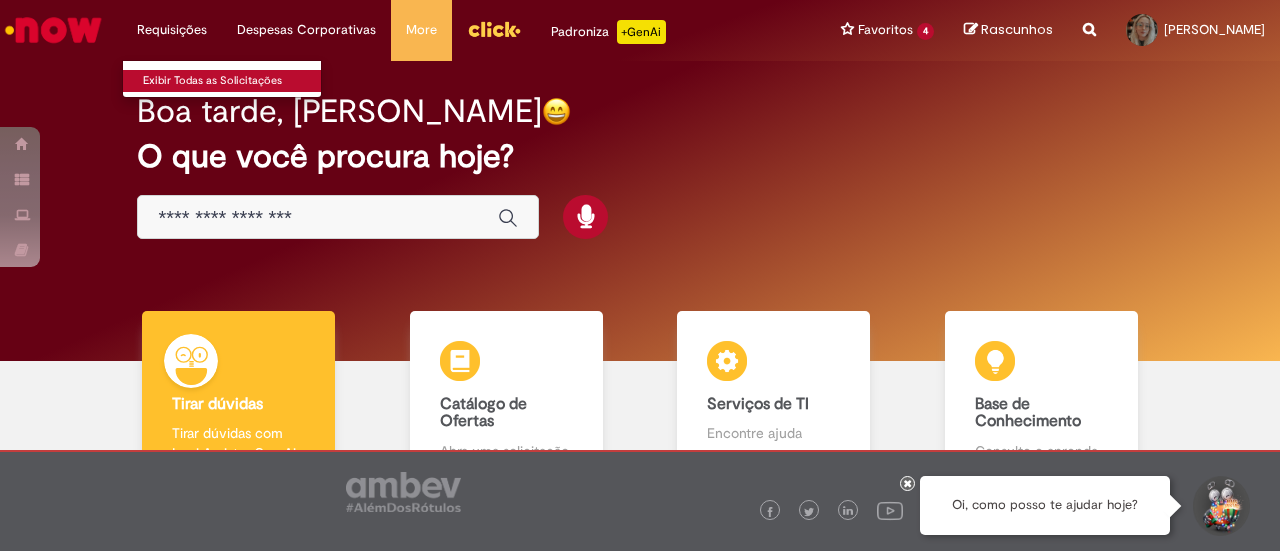 click on "Exibir Todas as Solicitações" at bounding box center [233, 81] 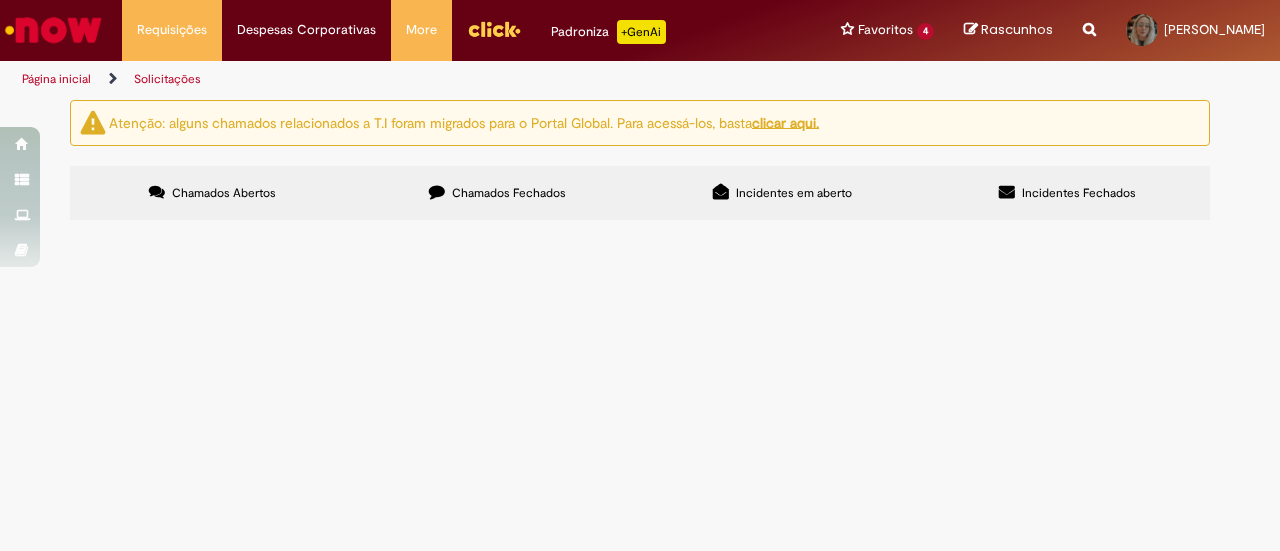 click on "Chamados Fechados" at bounding box center (509, 193) 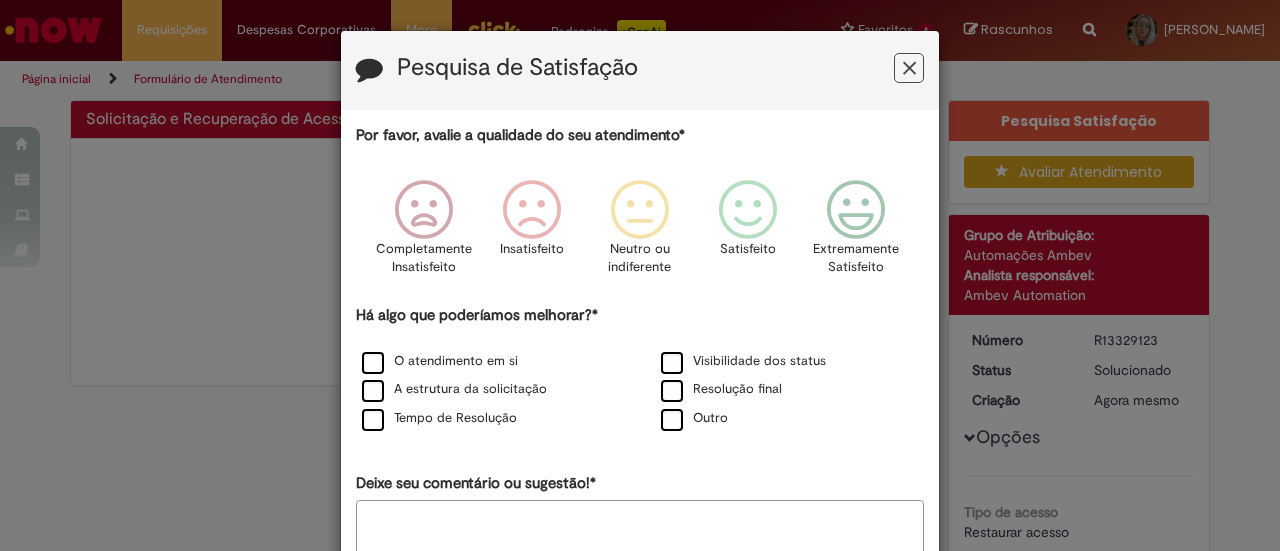 click at bounding box center [909, 68] 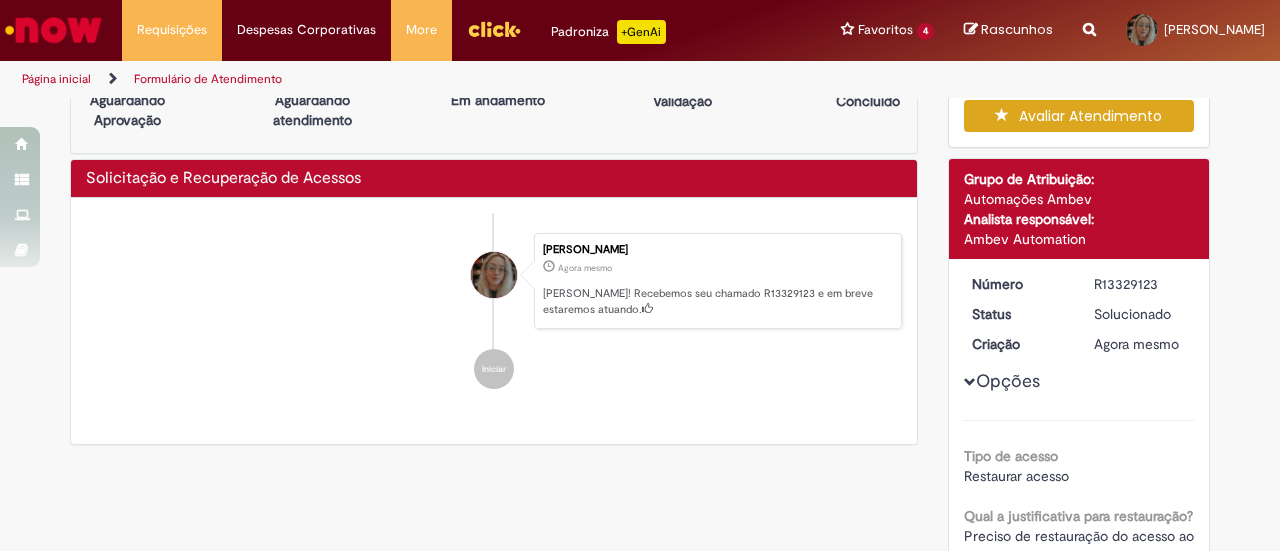 scroll, scrollTop: 100, scrollLeft: 0, axis: vertical 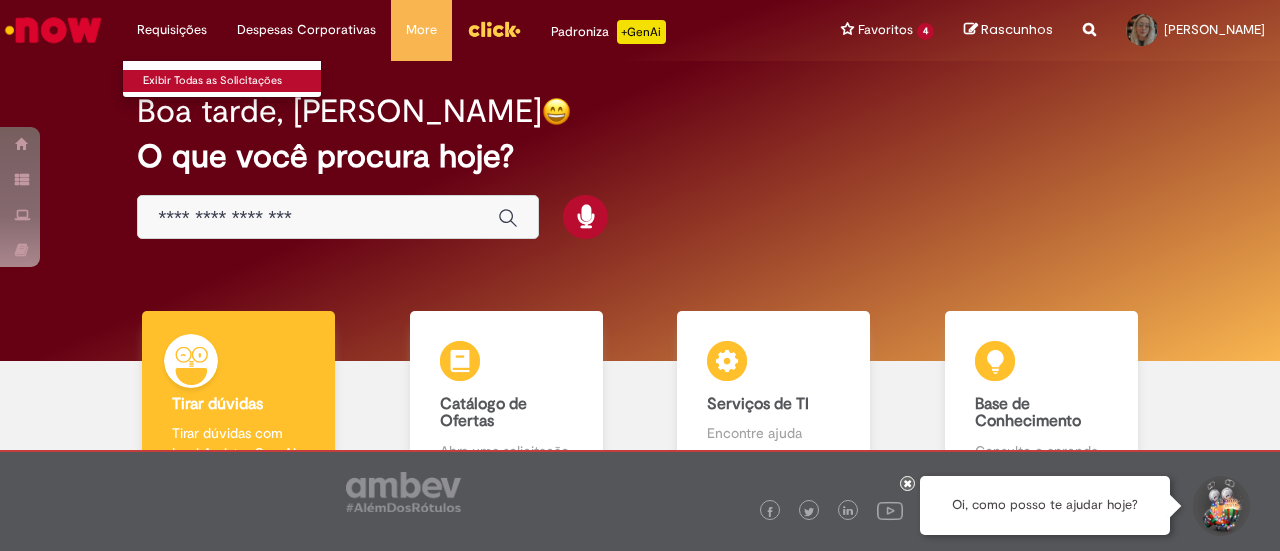 click on "Exibir Todas as Solicitações" at bounding box center [233, 81] 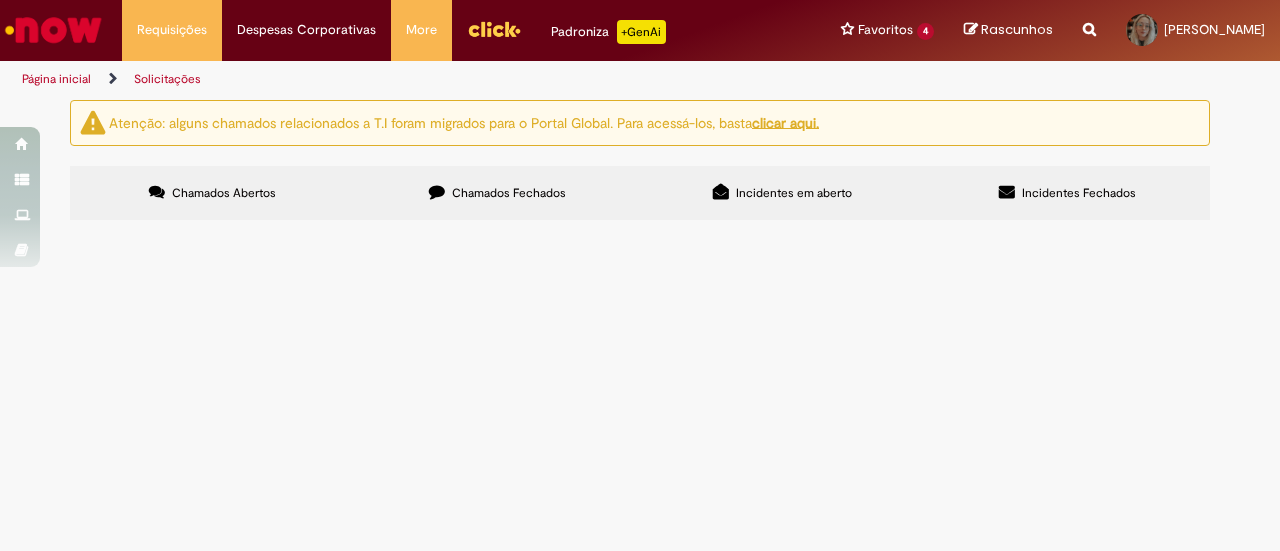 click on "Chamados Fechados" at bounding box center [509, 193] 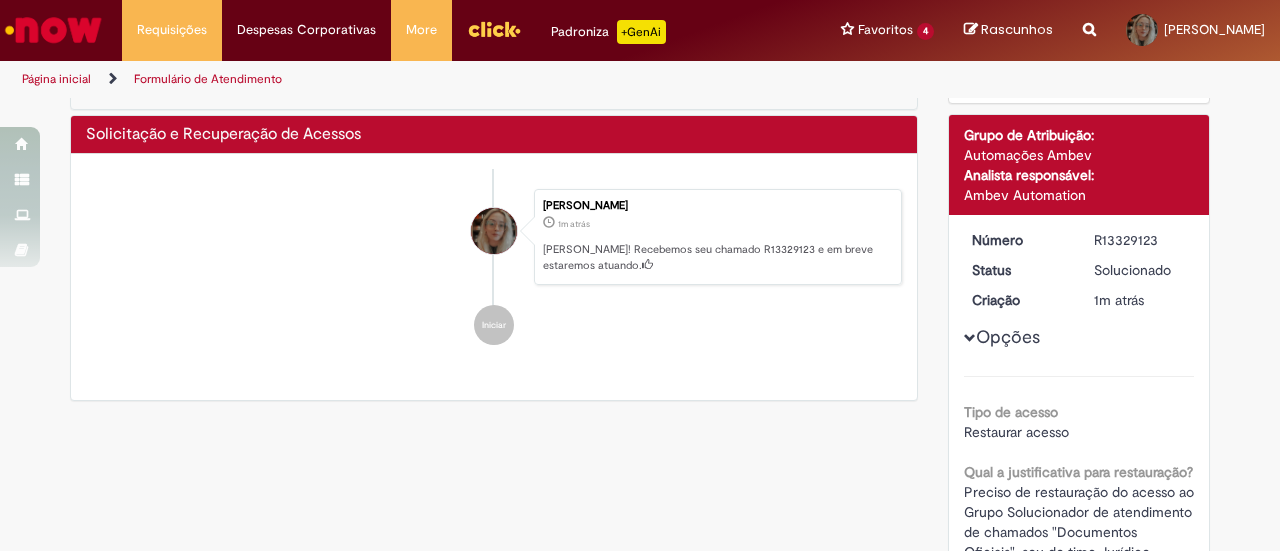 scroll, scrollTop: 0, scrollLeft: 0, axis: both 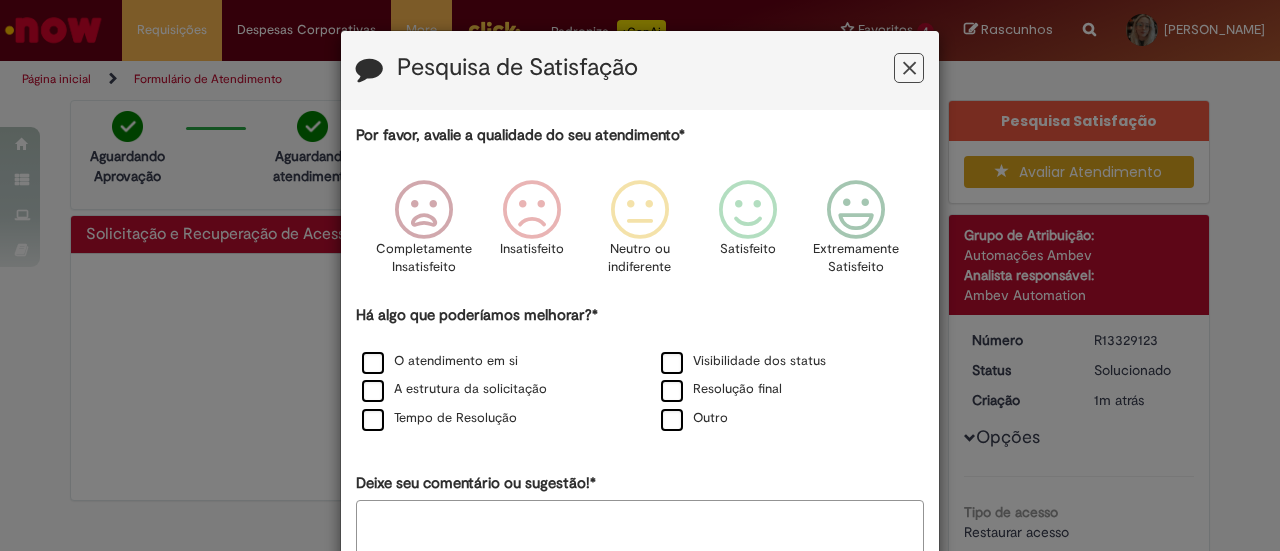 click at bounding box center [909, 68] 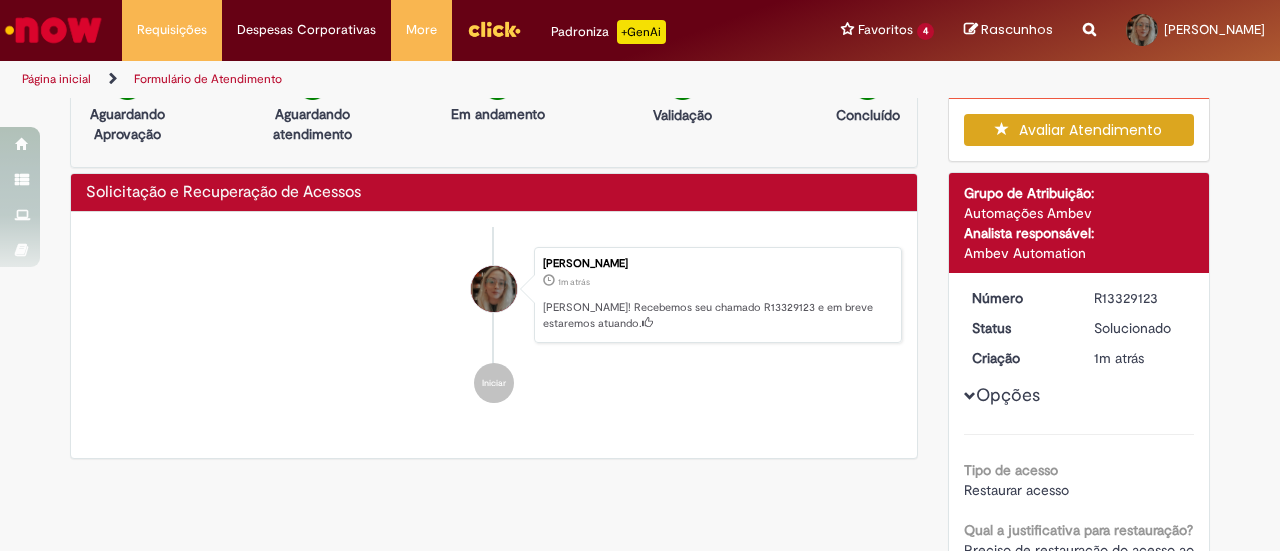scroll, scrollTop: 0, scrollLeft: 0, axis: both 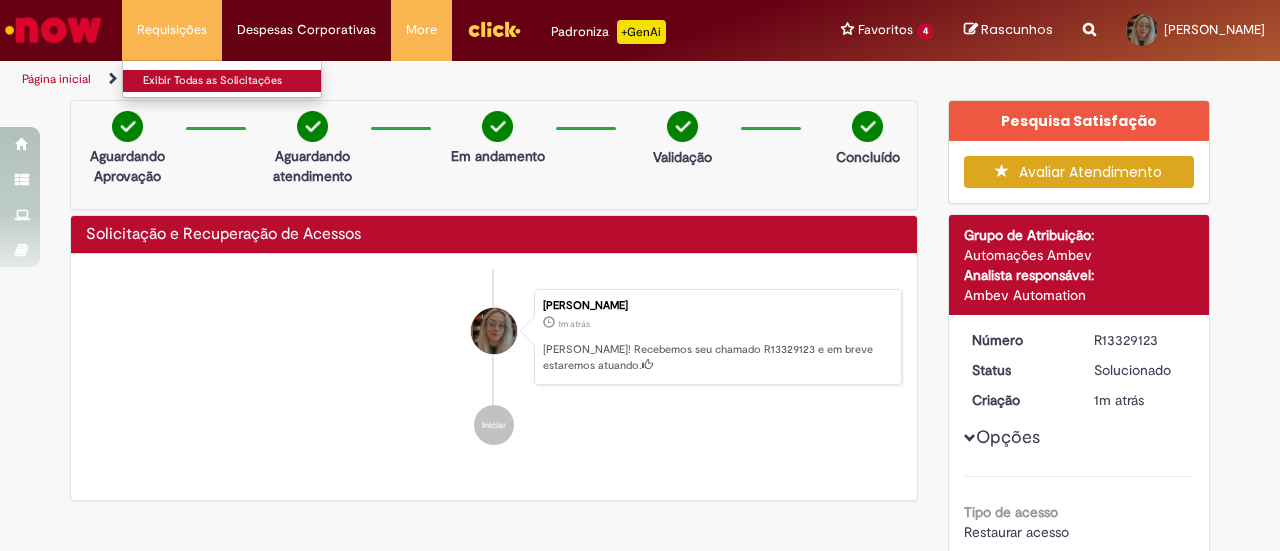 click on "Exibir Todas as Solicitações" at bounding box center (233, 81) 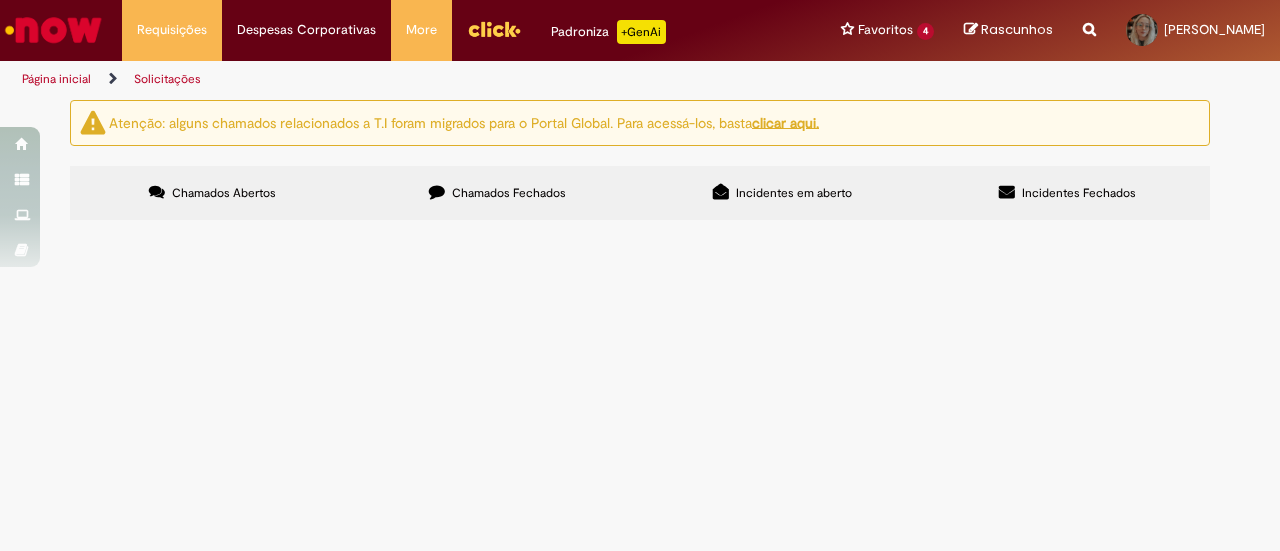 click on "Chamados Fechados" at bounding box center (509, 193) 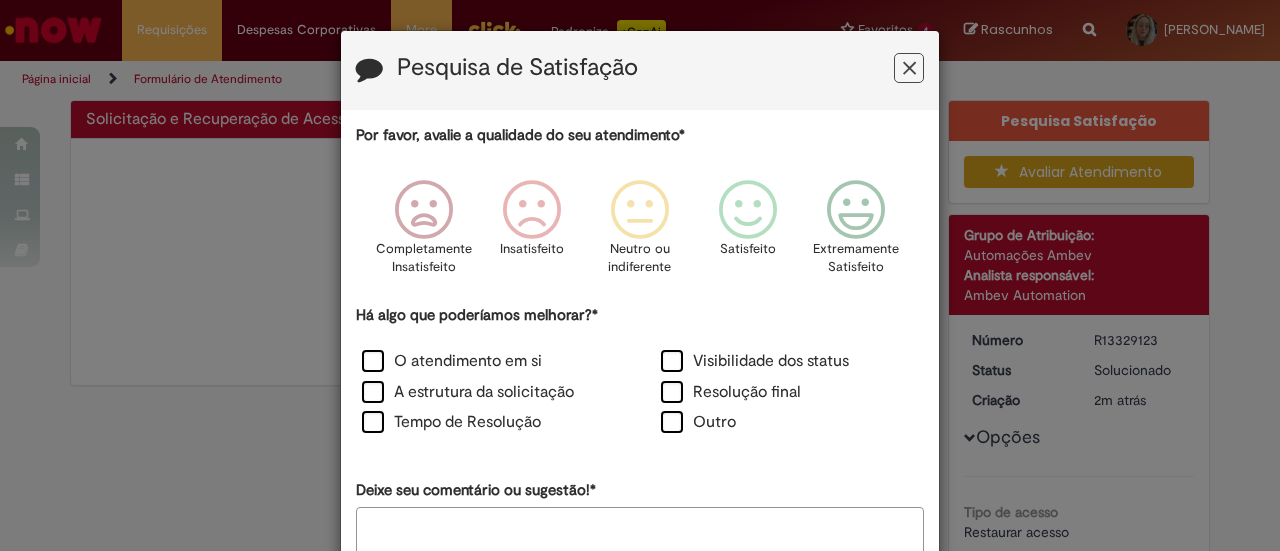 drag, startPoint x: 901, startPoint y: 69, endPoint x: 964, endPoint y: 177, distance: 125.032 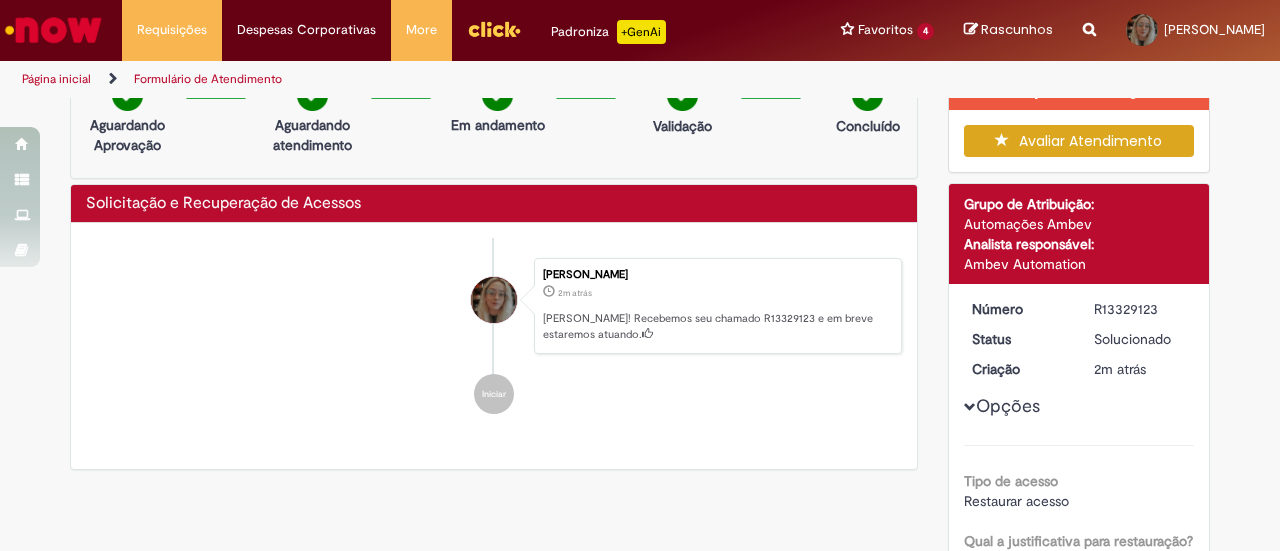 scroll, scrollTop: 0, scrollLeft: 0, axis: both 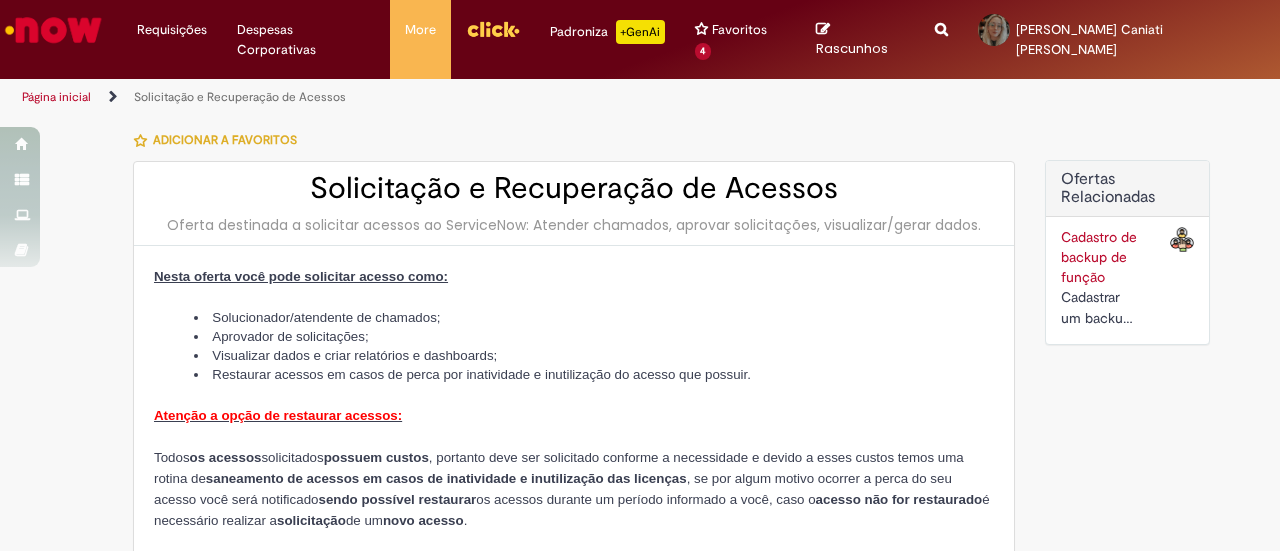 type on "********" 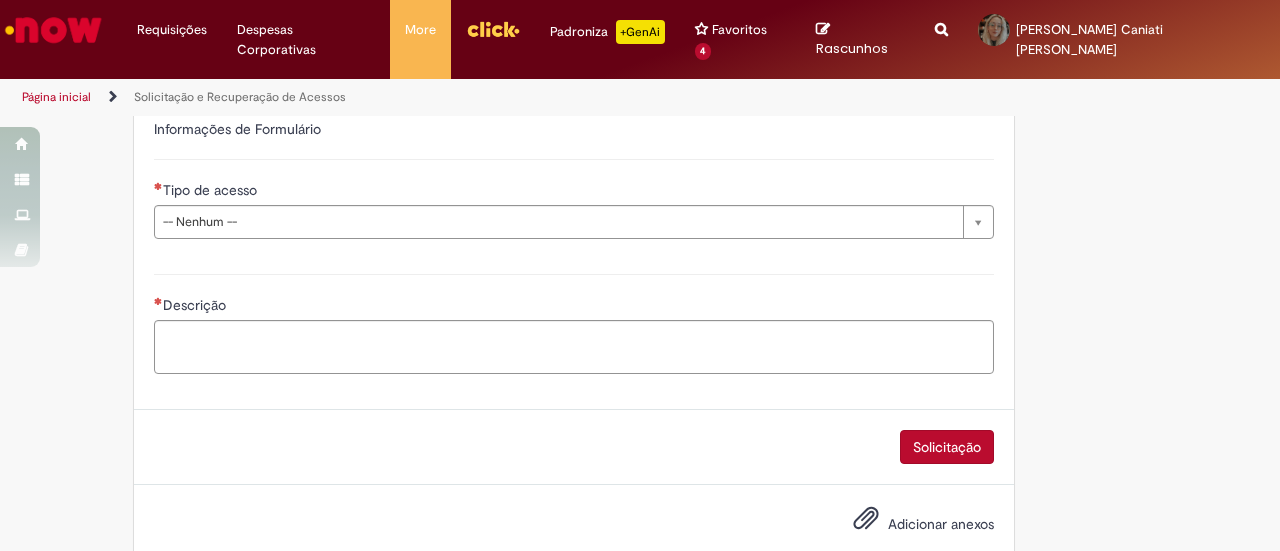 scroll, scrollTop: 1300, scrollLeft: 0, axis: vertical 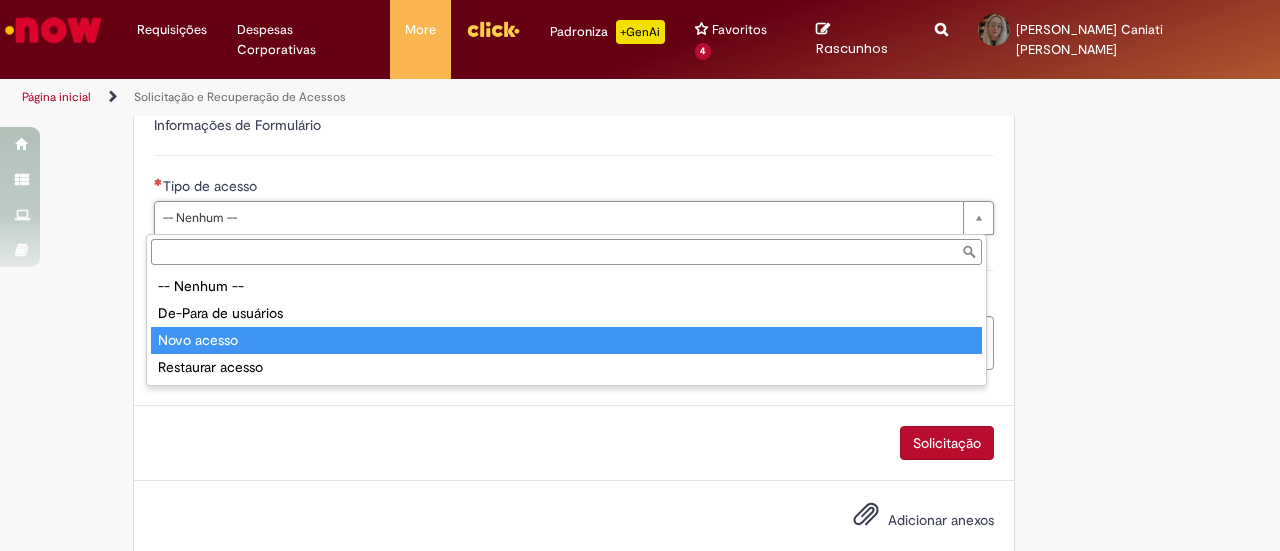 type on "**********" 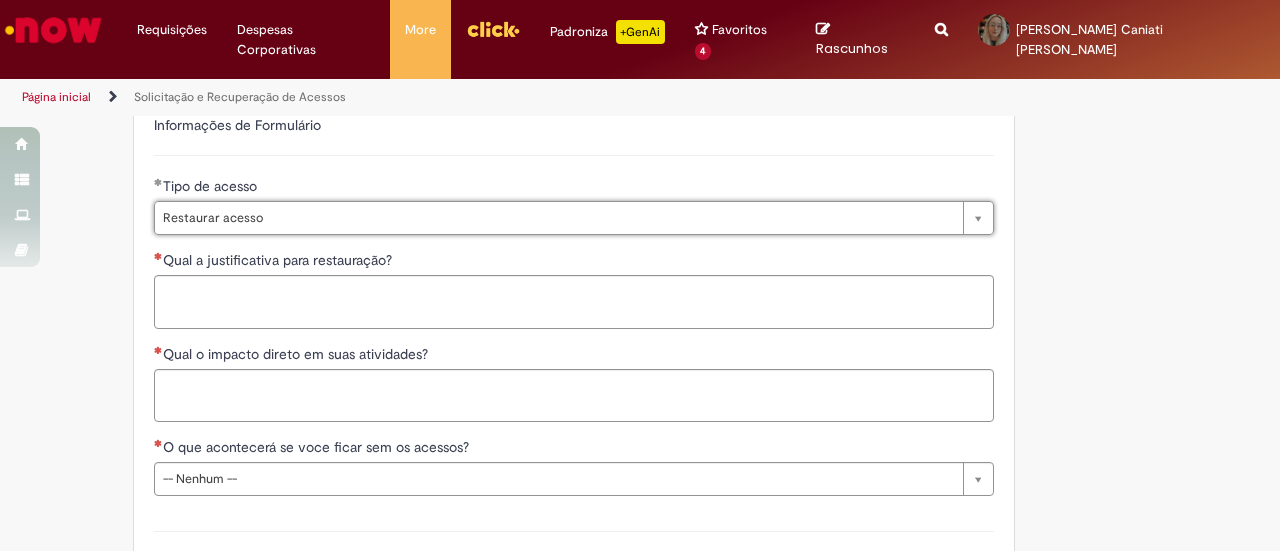 click on "Qual a justificativa para restauração?" at bounding box center (574, 262) 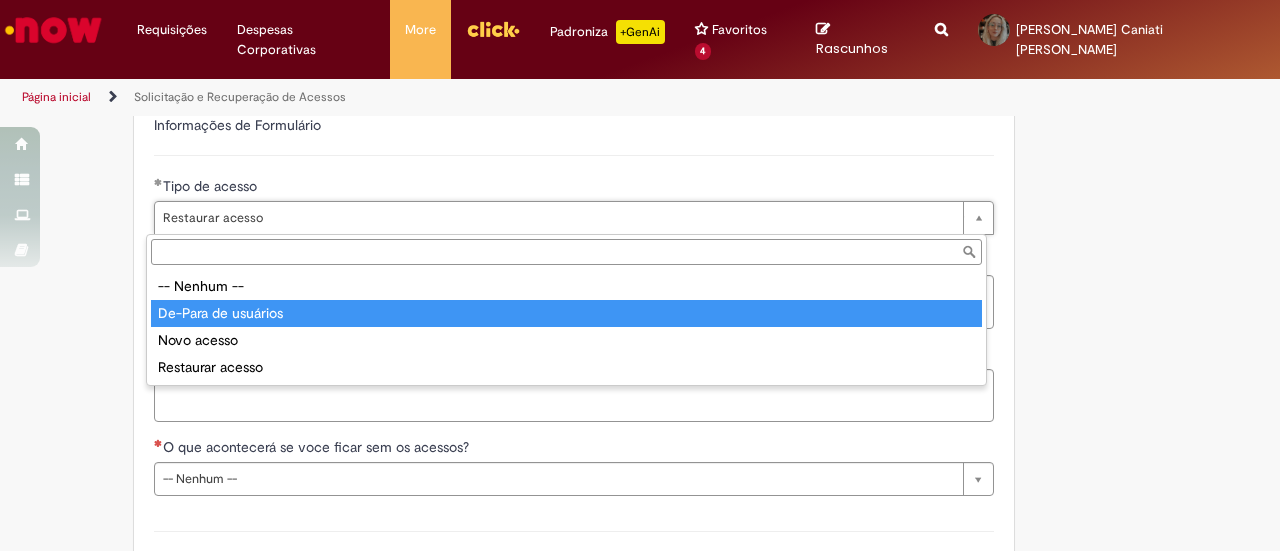 type on "**********" 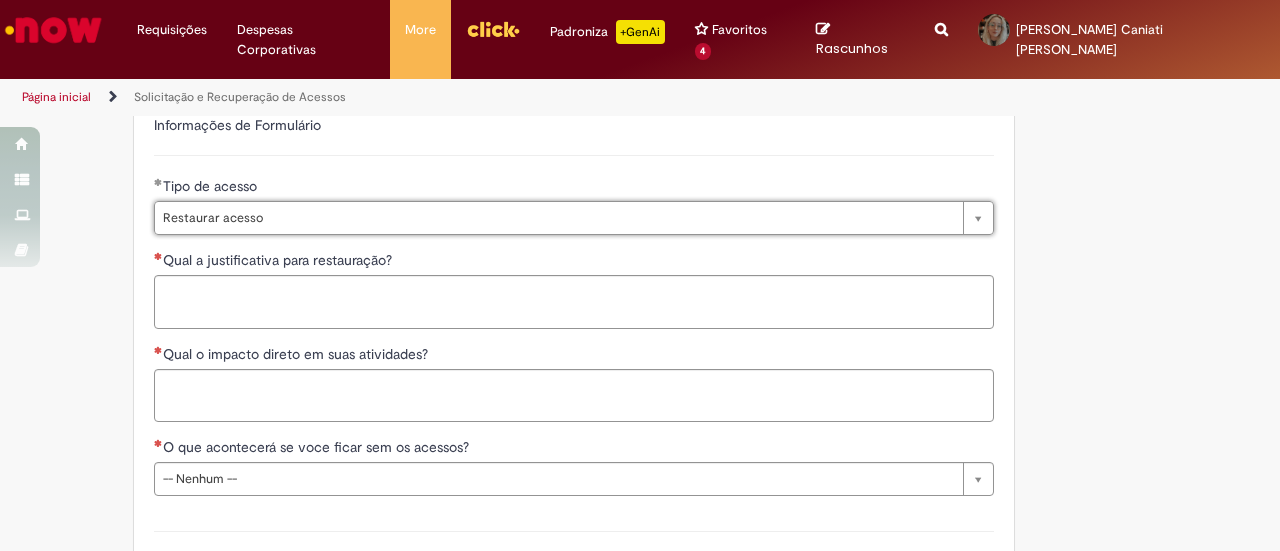 scroll, scrollTop: 1400, scrollLeft: 0, axis: vertical 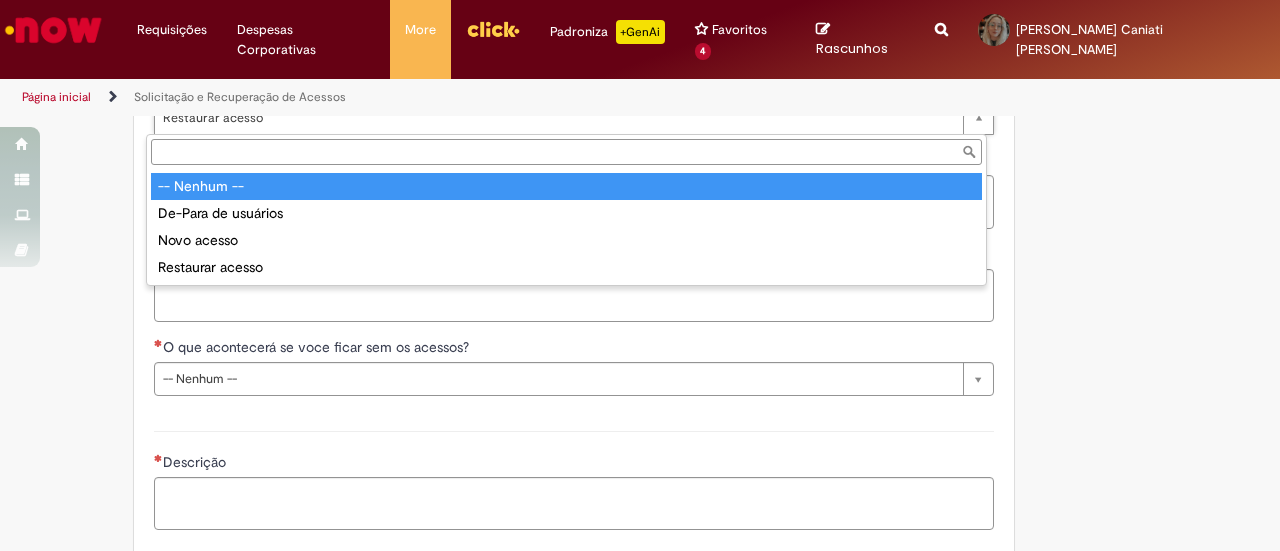 type on "**********" 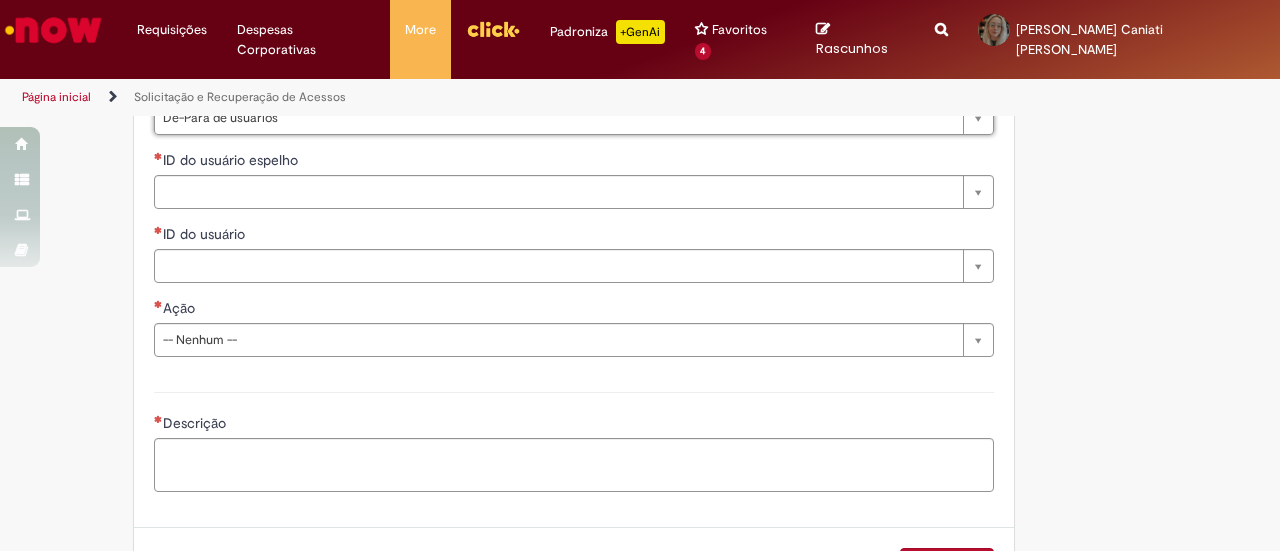 scroll, scrollTop: 0, scrollLeft: 104, axis: horizontal 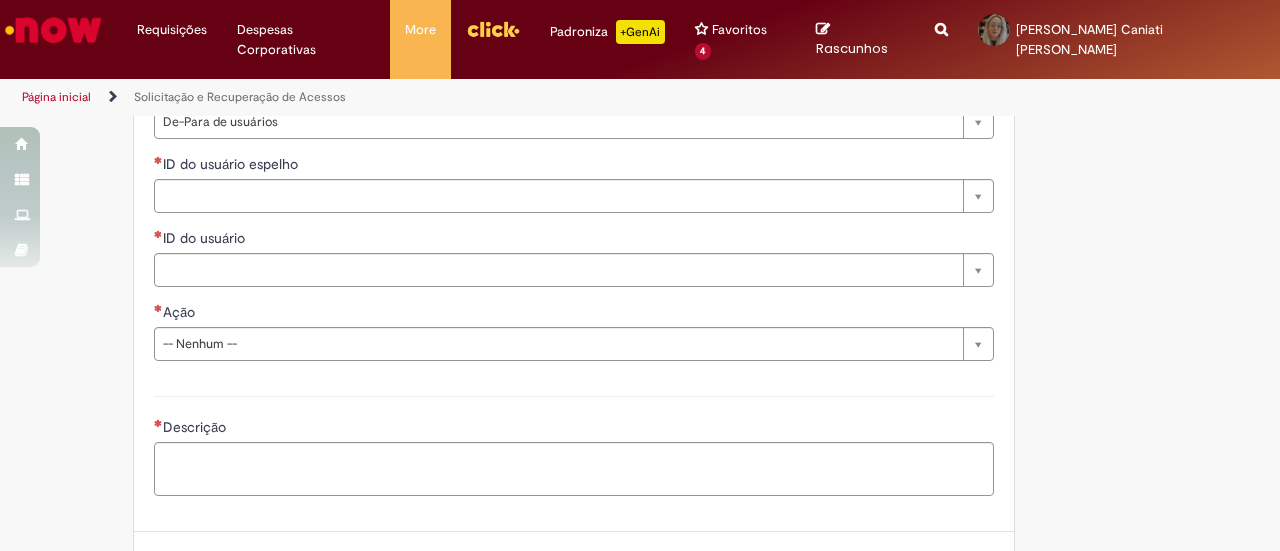 drag, startPoint x: 412, startPoint y: 320, endPoint x: 416, endPoint y: 343, distance: 23.345236 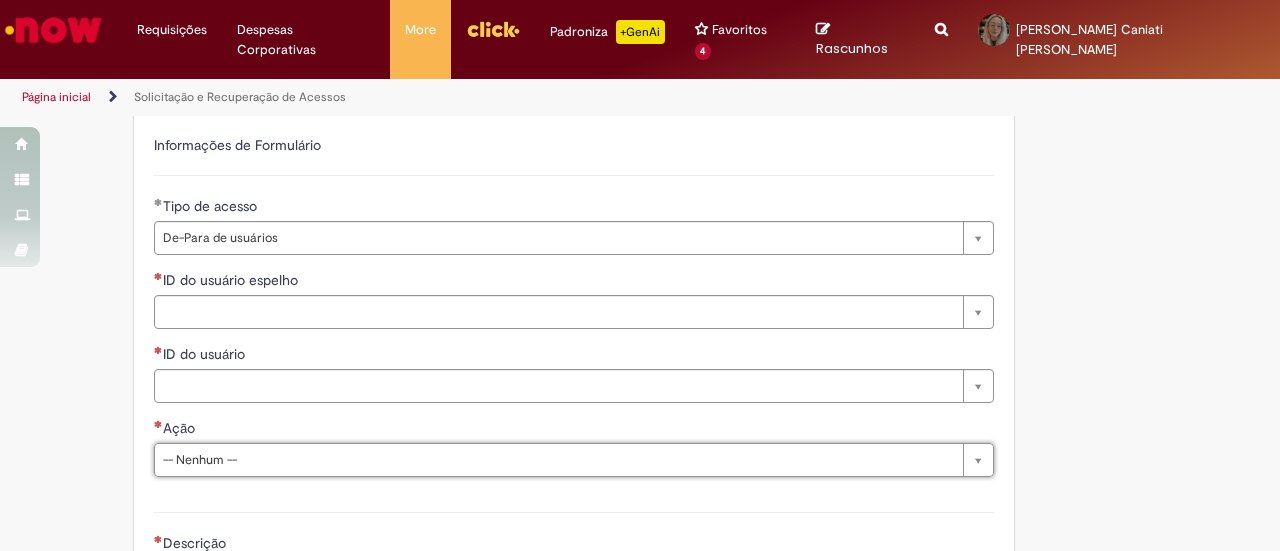 scroll, scrollTop: 1396, scrollLeft: 0, axis: vertical 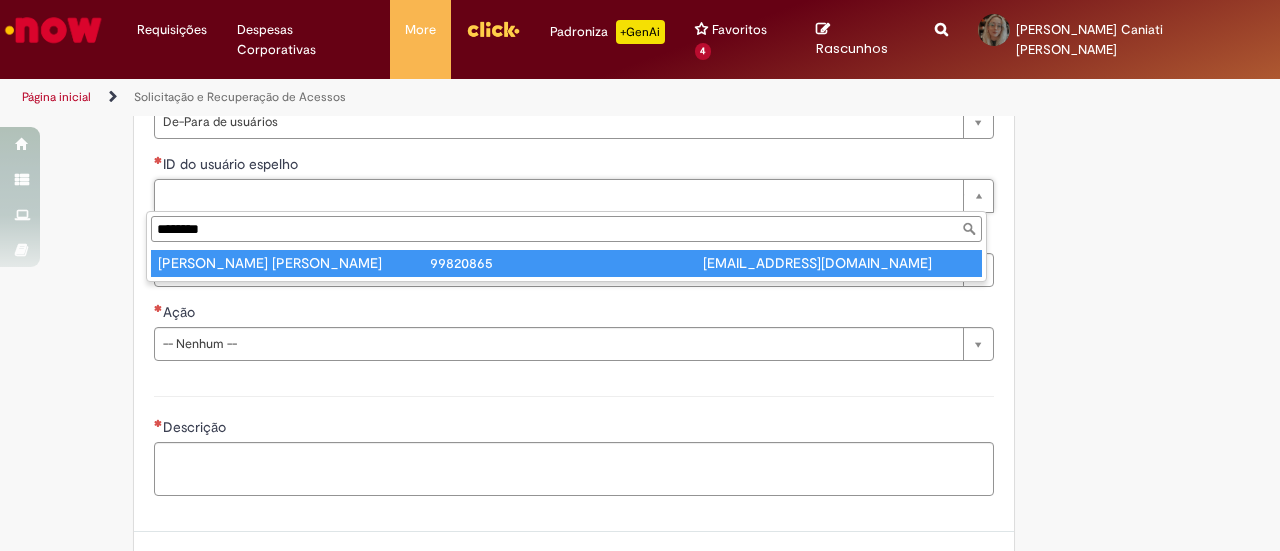 type on "********" 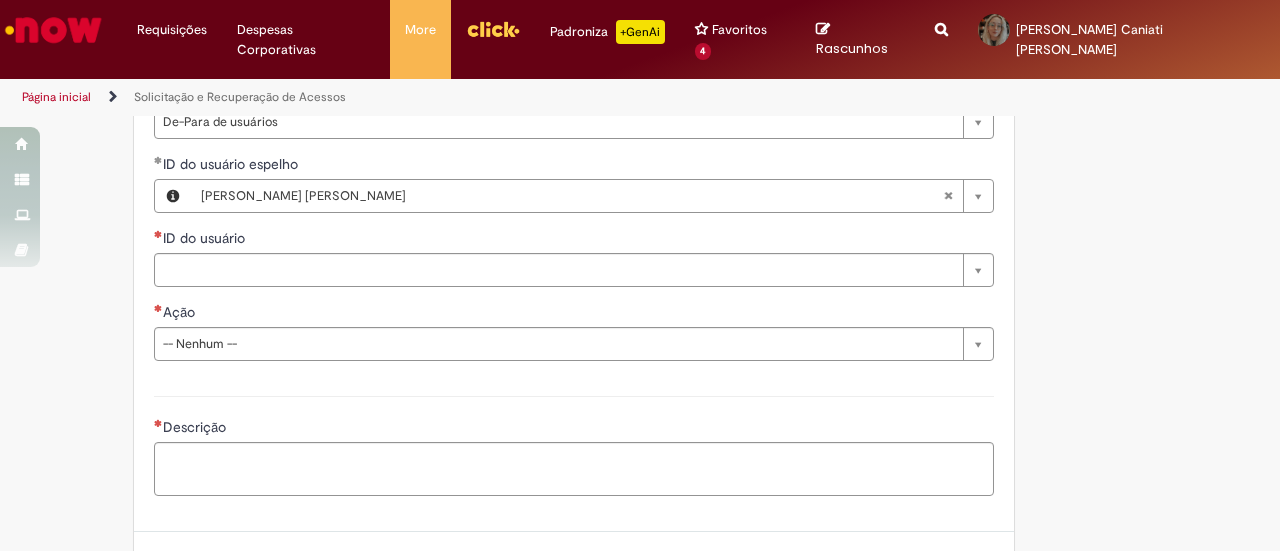 click on "Adicionar a Favoritos
Solicitação e Recuperação de Acessos
Oferta destinada a solicitar acessos ao ServiceNow: Atender chamados, aprovar solicitações, visualizar/gerar dados.
Nesta oferta você pode solicitar acesso como:
Solucionador/atendente de chamados; Aprovador de solicitações; Visualizar dados e criar relatórios e dashboards; Restaurar acessos em casos de perca por inatividade e inutilização do acesso que possuir.
Atenção a opção de restaurar acessos:
Todos  os acessos  solicitados  possuem custos , portanto deve ser solicitado conforme a necessidade e devido a esses custos temos uma rotina de  saneamento de acessos   em casos de inatividade e inutilização das licenças , se por algum motivo ocorrer a perca do seu acesso você será notificado  sendo possível restaurar  os acessos durante um período informado a você, caso o  acesso não for restaurado" at bounding box center (542, -282) 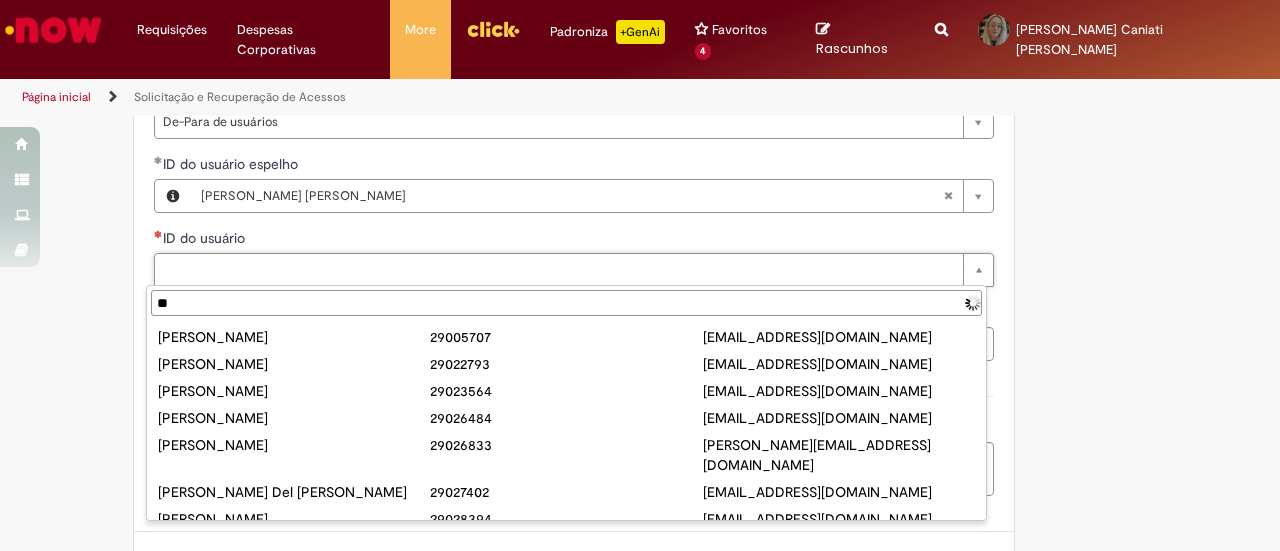 type on "*" 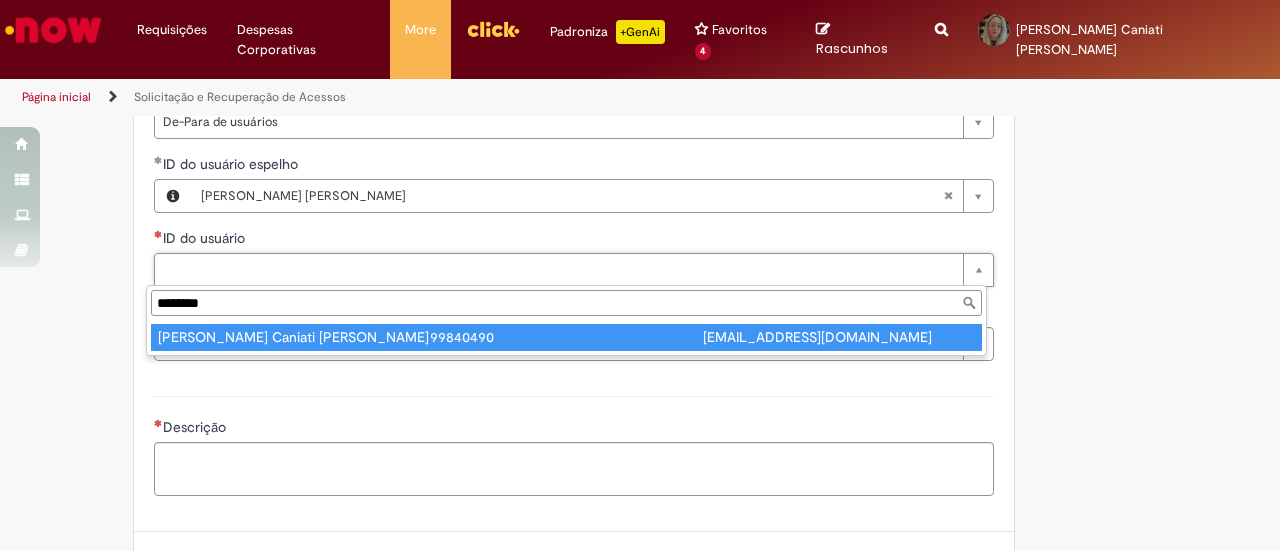 type on "********" 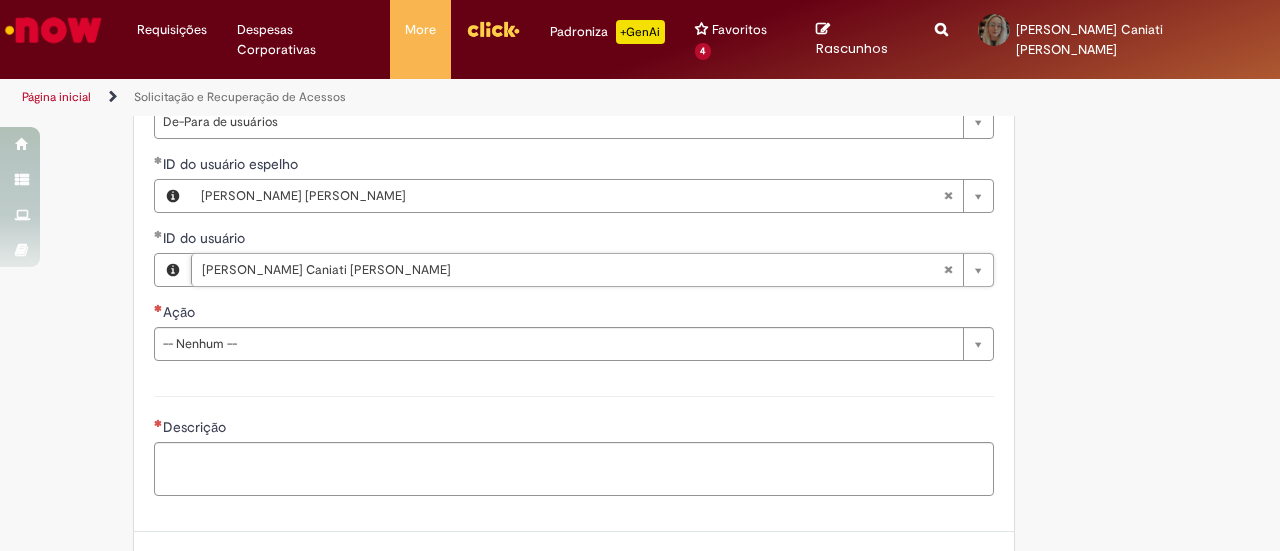 click on "Adicionar a Favoritos
Solicitação e Recuperação de Acessos
Oferta destinada a solicitar acessos ao ServiceNow: Atender chamados, aprovar solicitações, visualizar/gerar dados.
Nesta oferta você pode solicitar acesso como:
Solucionador/atendente de chamados; Aprovador de solicitações; Visualizar dados e criar relatórios e dashboards; Restaurar acessos em casos de perca por inatividade e inutilização do acesso que possuir.
Atenção a opção de restaurar acessos:
Todos  os acessos  solicitados  possuem custos , portanto deve ser solicitado conforme a necessidade e devido a esses custos temos uma rotina de  saneamento de acessos   em casos de inatividade e inutilização das licenças , se por algum motivo ocorrer a perca do seu acesso você será notificado  sendo possível restaurar  os acessos durante um período informado a você, caso o  acesso não for restaurado" at bounding box center (542, -282) 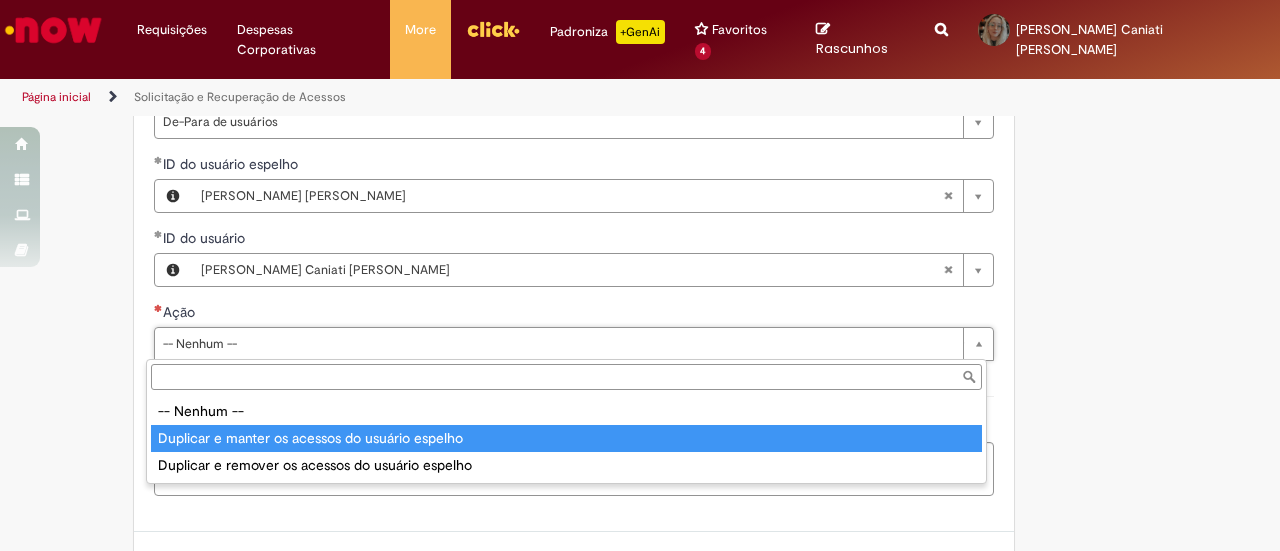 type on "**********" 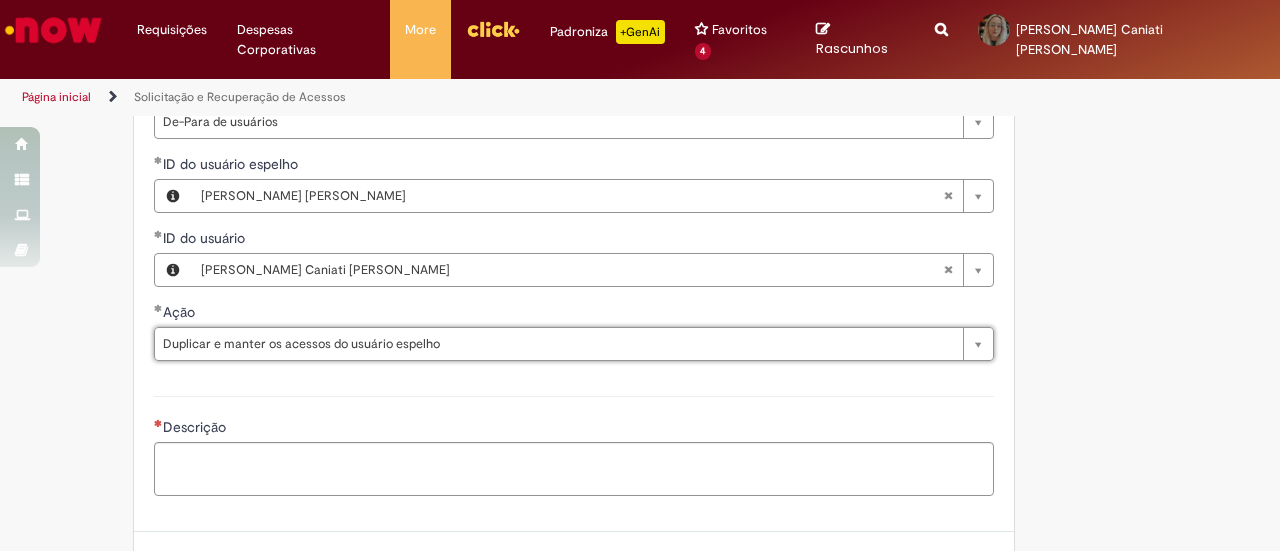 click on "Adicionar a Favoritos
Solicitação e Recuperação de Acessos
Oferta destinada a solicitar acessos ao ServiceNow: Atender chamados, aprovar solicitações, visualizar/gerar dados.
Nesta oferta você pode solicitar acesso como:
Solucionador/atendente de chamados; Aprovador de solicitações; Visualizar dados e criar relatórios e dashboards; Restaurar acessos em casos de perca por inatividade e inutilização do acesso que possuir.
Atenção a opção de restaurar acessos:
Todos  os acessos  solicitados  possuem custos , portanto deve ser solicitado conforme a necessidade e devido a esses custos temos uma rotina de  saneamento de acessos   em casos de inatividade e inutilização das licenças , se por algum motivo ocorrer a perca do seu acesso você será notificado  sendo possível restaurar  os acessos durante um período informado a você, caso o  acesso não for restaurado" at bounding box center (542, -282) 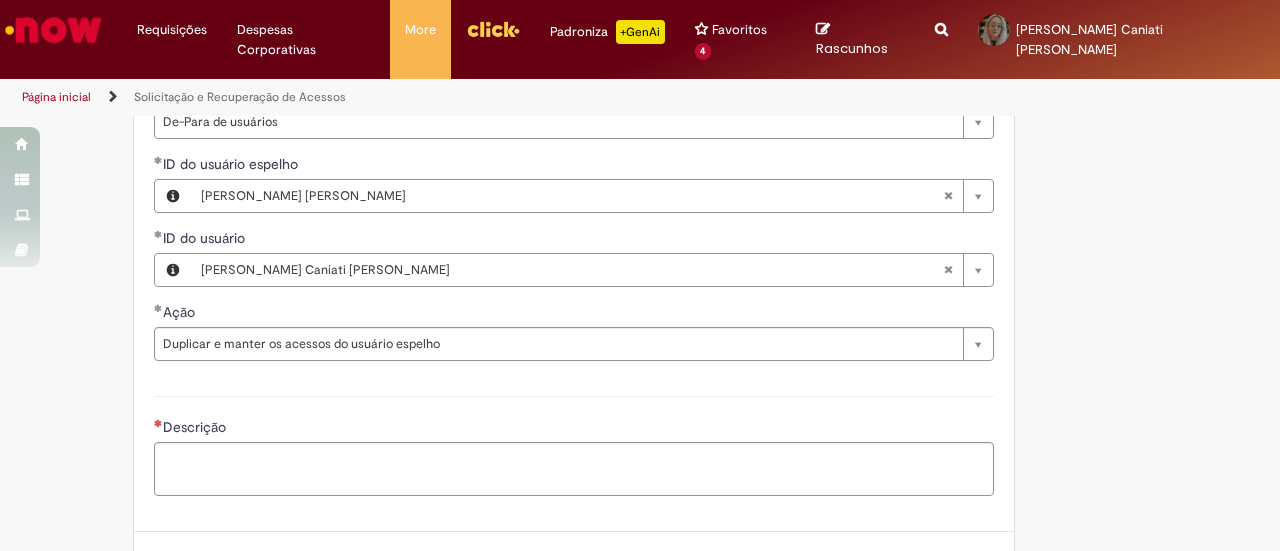 scroll, scrollTop: 1496, scrollLeft: 0, axis: vertical 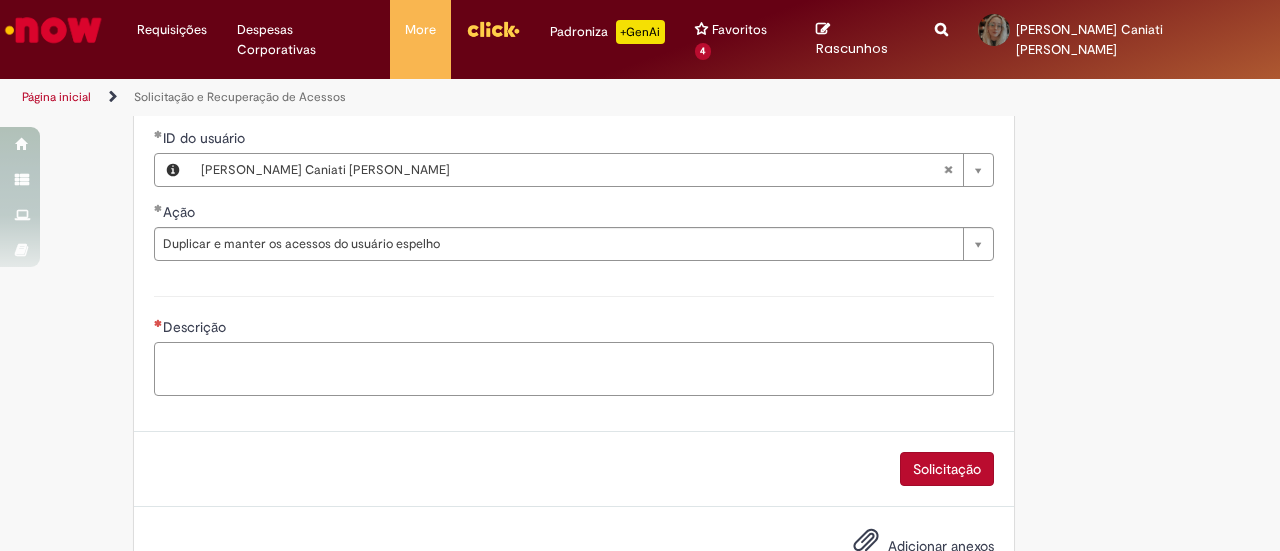 click on "Descrição" at bounding box center [574, 368] 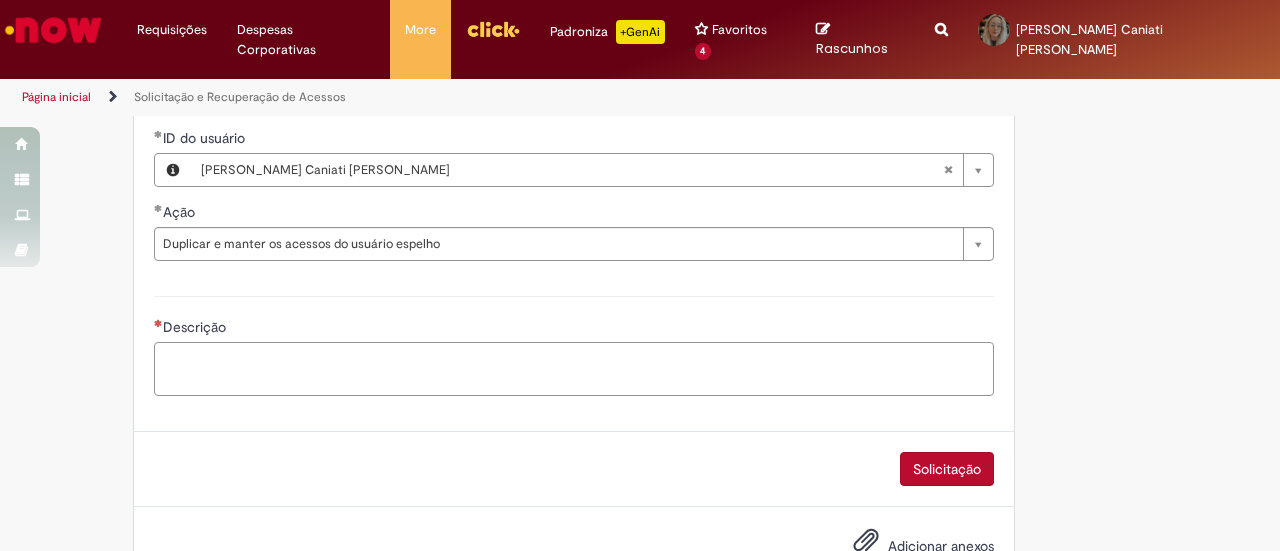 paste on "********" 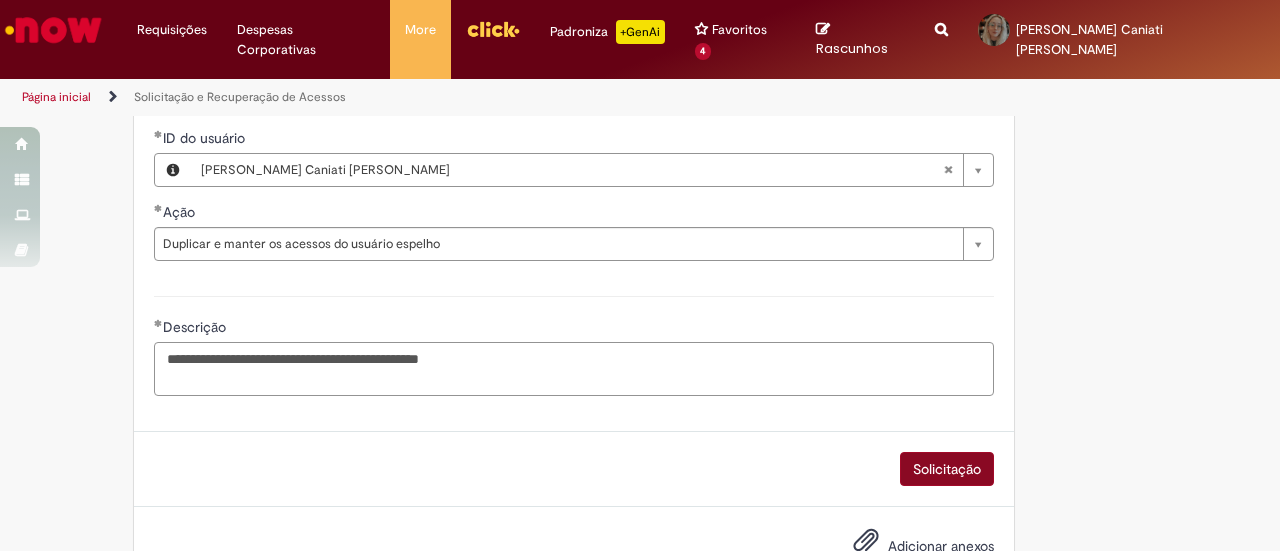 type on "**********" 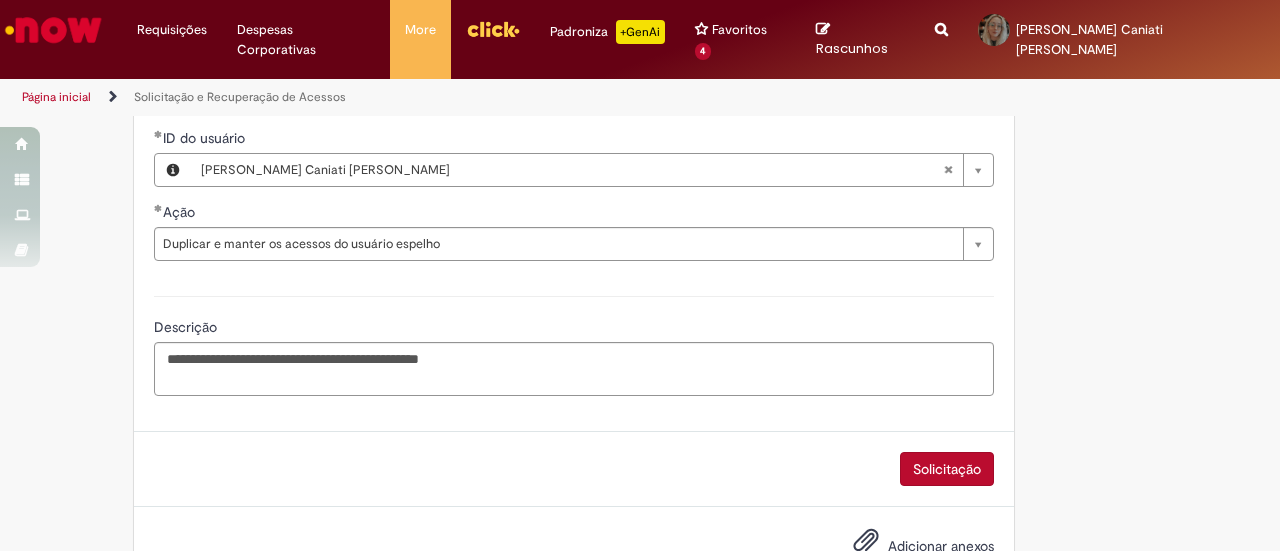 click on "Solicitação" at bounding box center [947, 469] 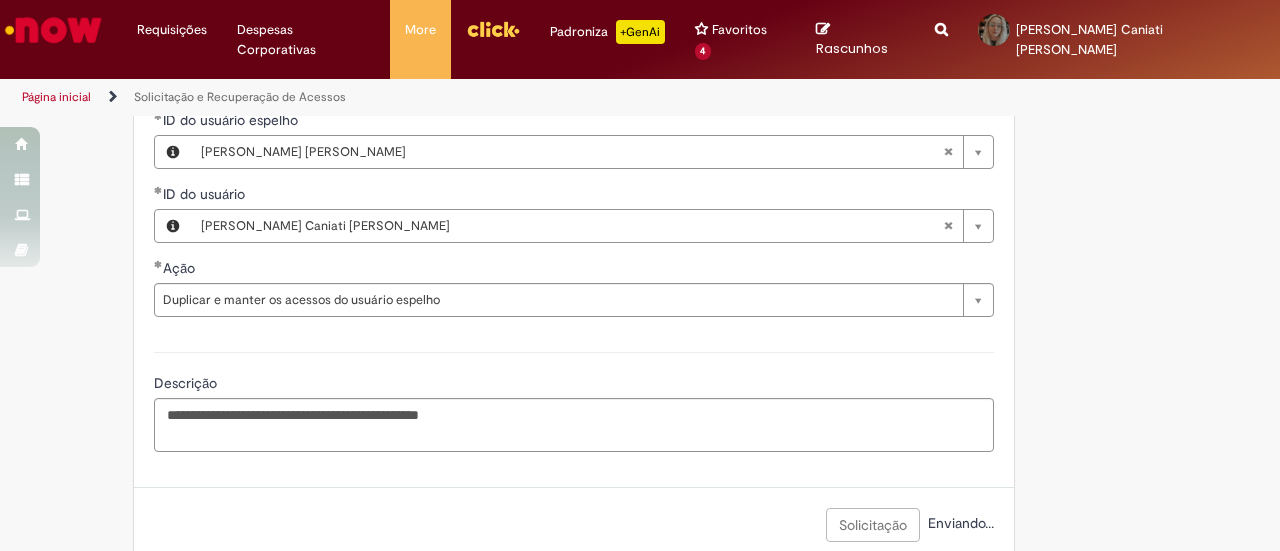 scroll, scrollTop: 1396, scrollLeft: 0, axis: vertical 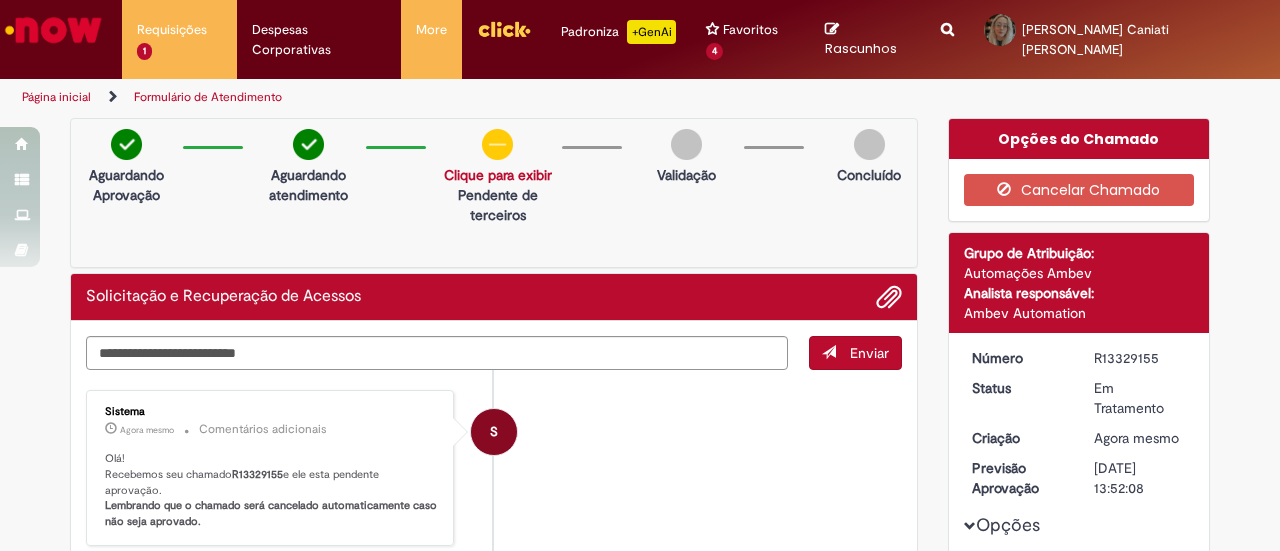 click at bounding box center (53, 30) 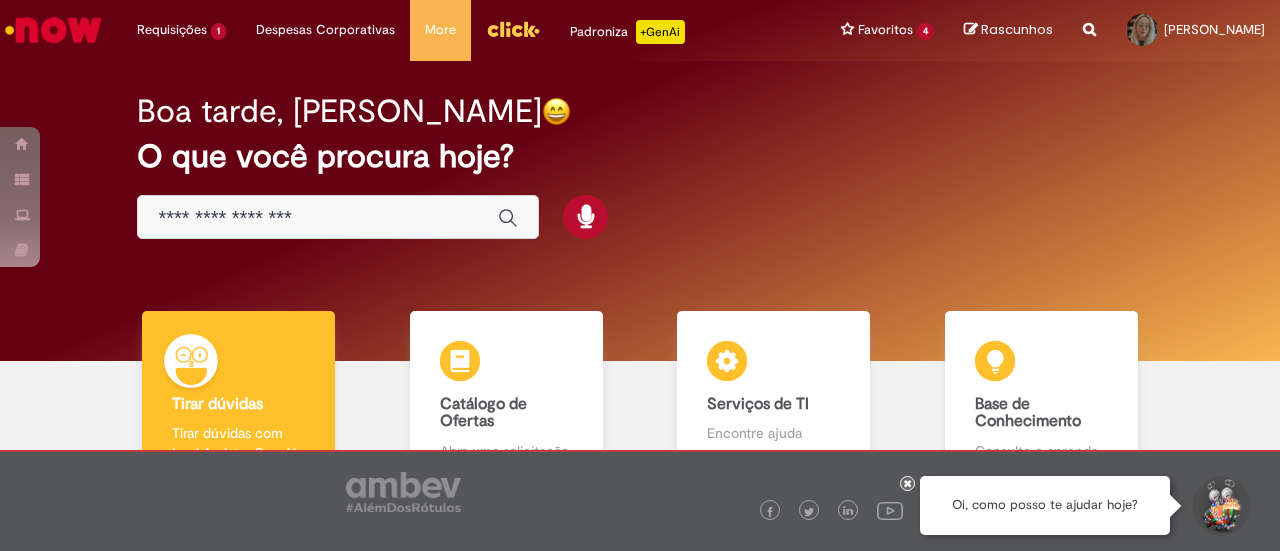 scroll, scrollTop: 0, scrollLeft: 0, axis: both 